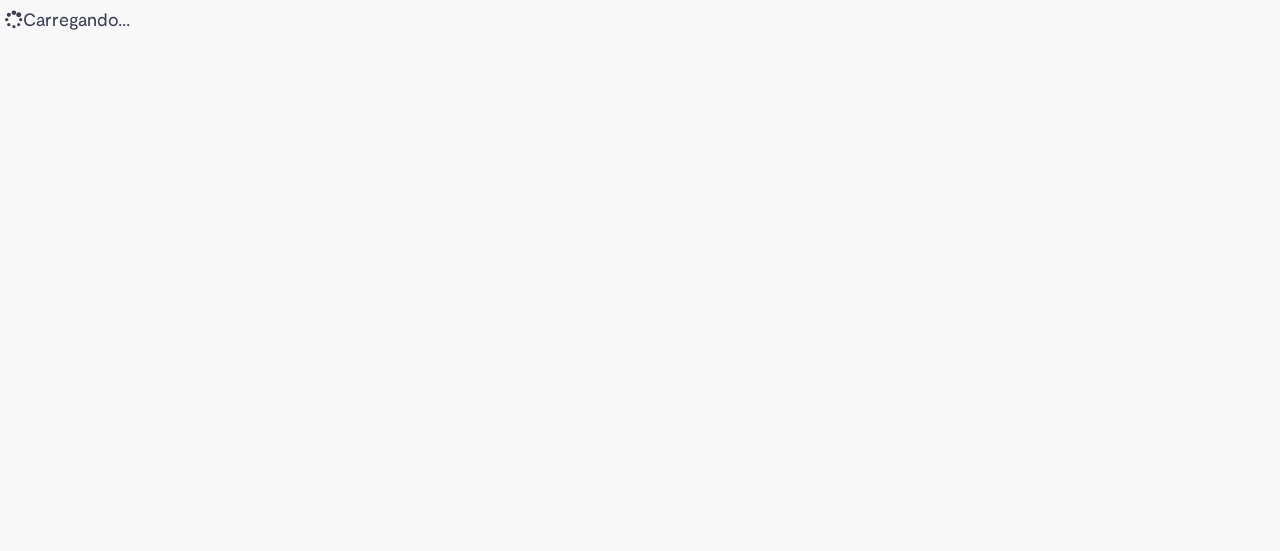 scroll, scrollTop: 0, scrollLeft: 0, axis: both 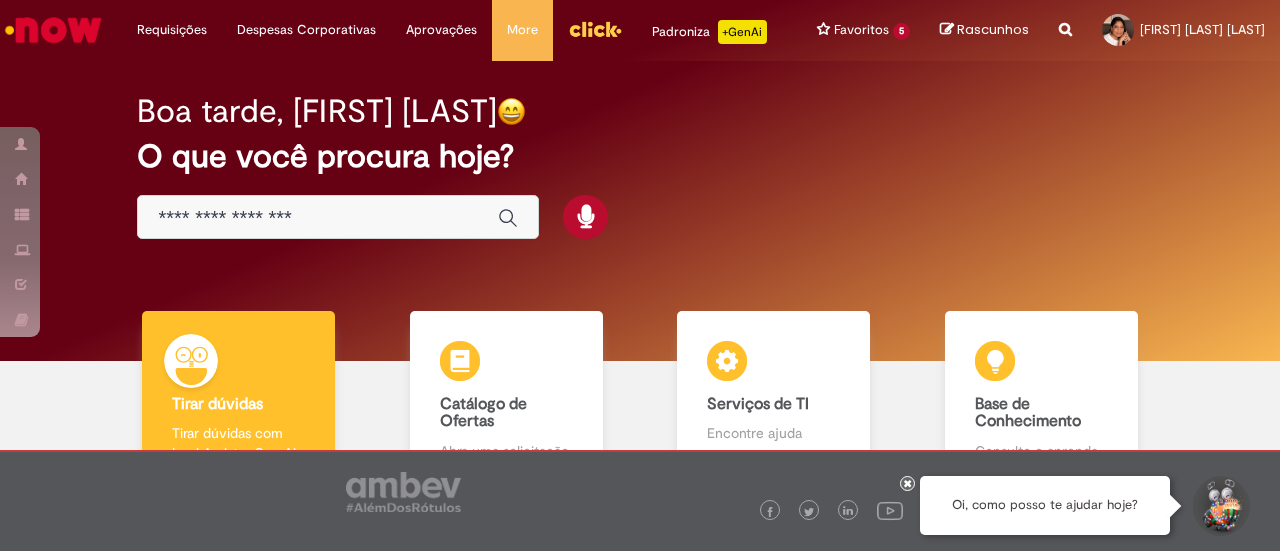 click at bounding box center [318, 218] 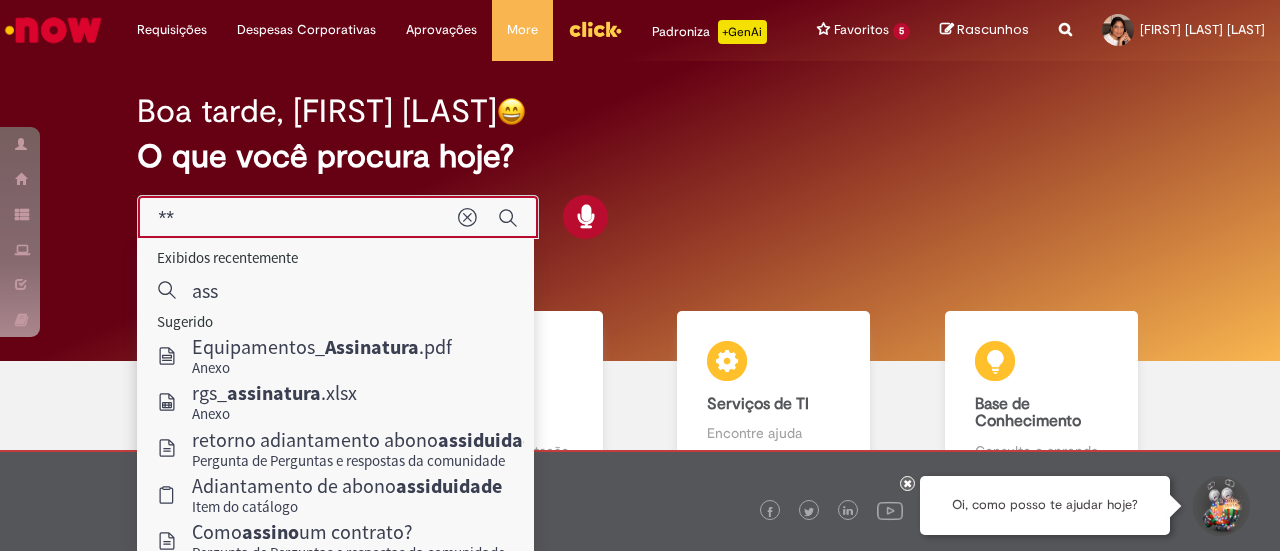 type on "*" 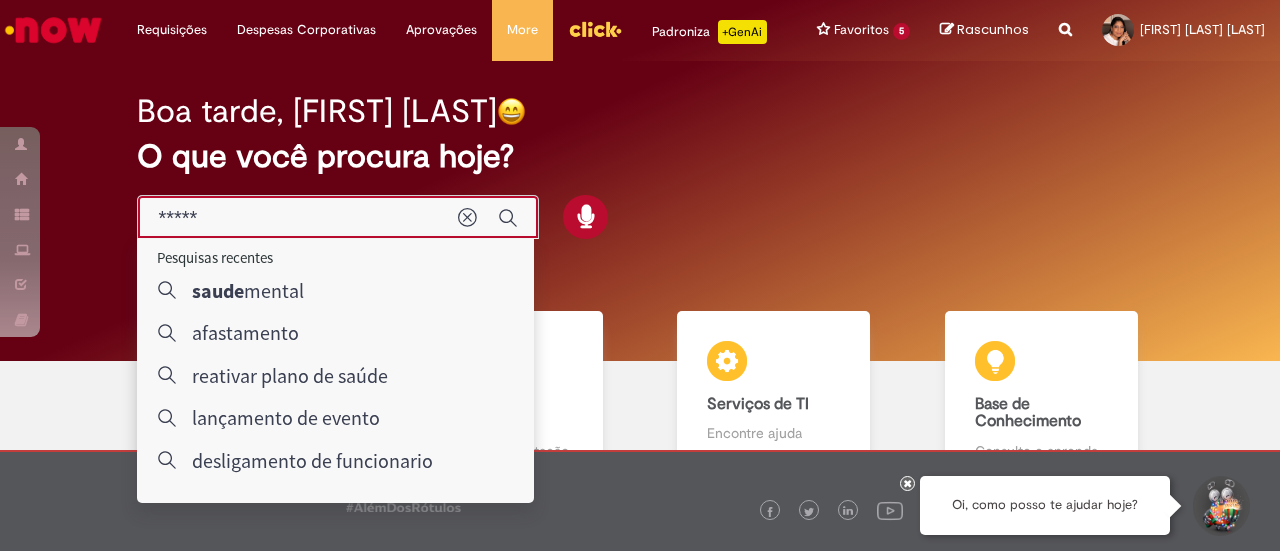 type on "*****" 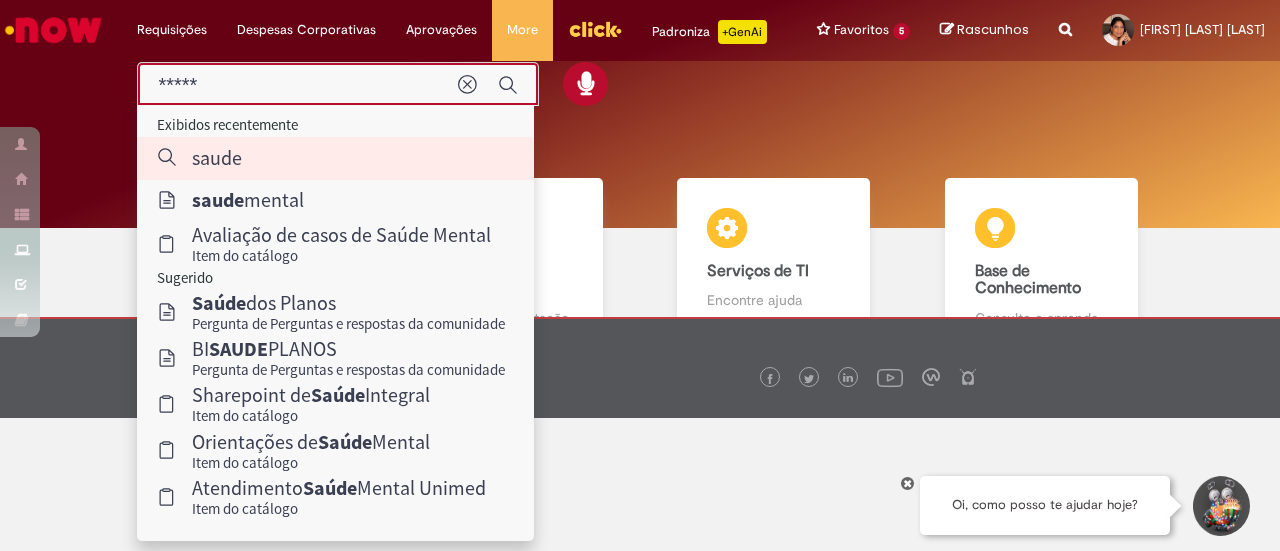 scroll, scrollTop: 134, scrollLeft: 0, axis: vertical 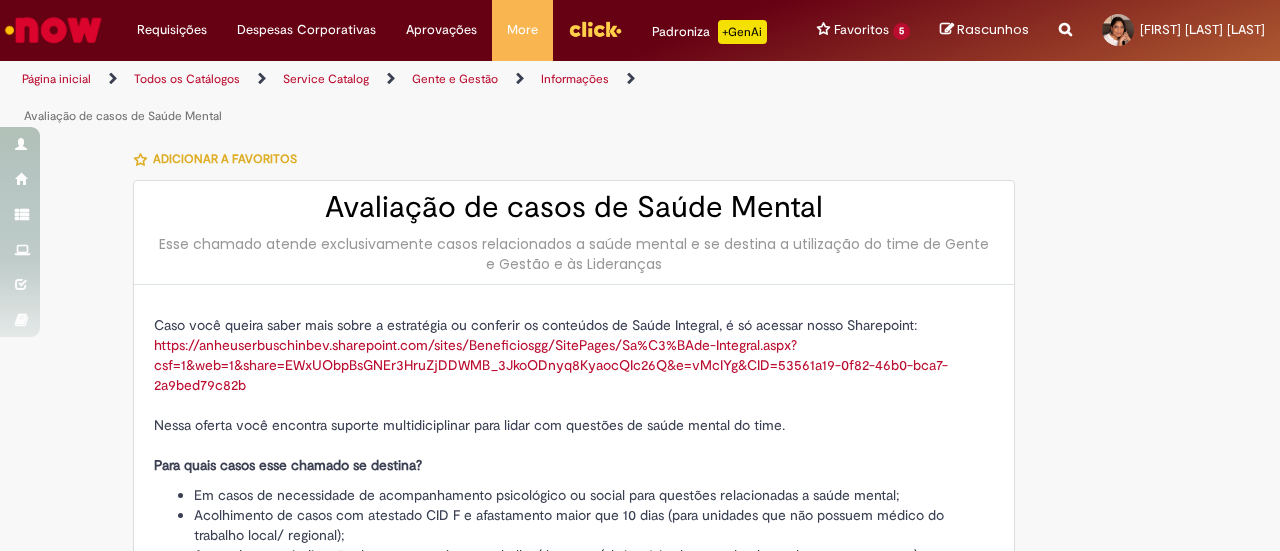 type on "********" 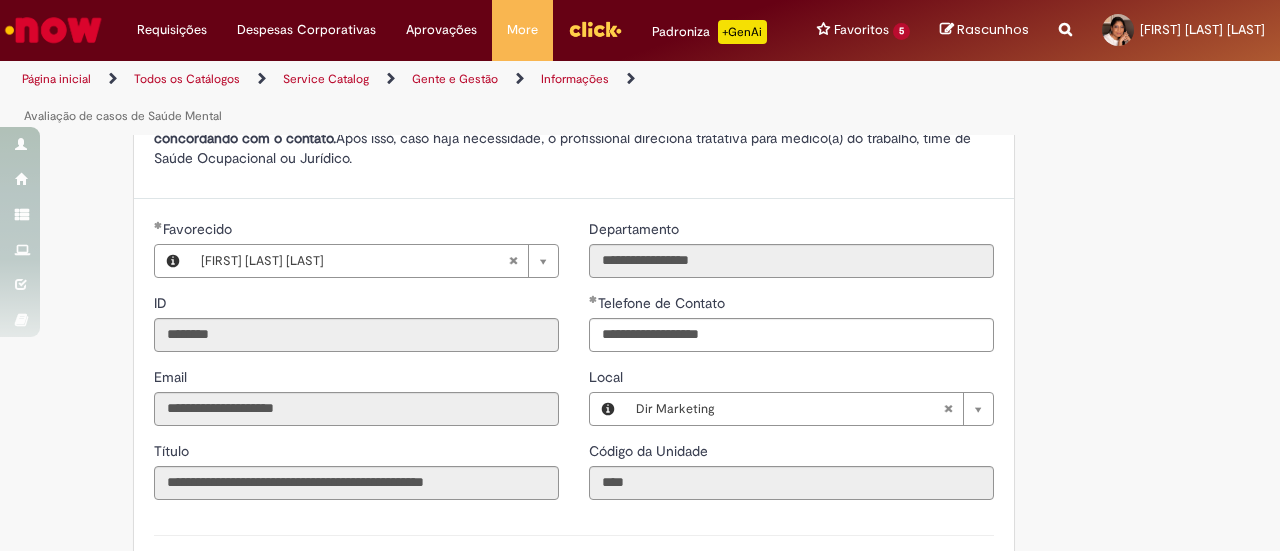 scroll, scrollTop: 1000, scrollLeft: 0, axis: vertical 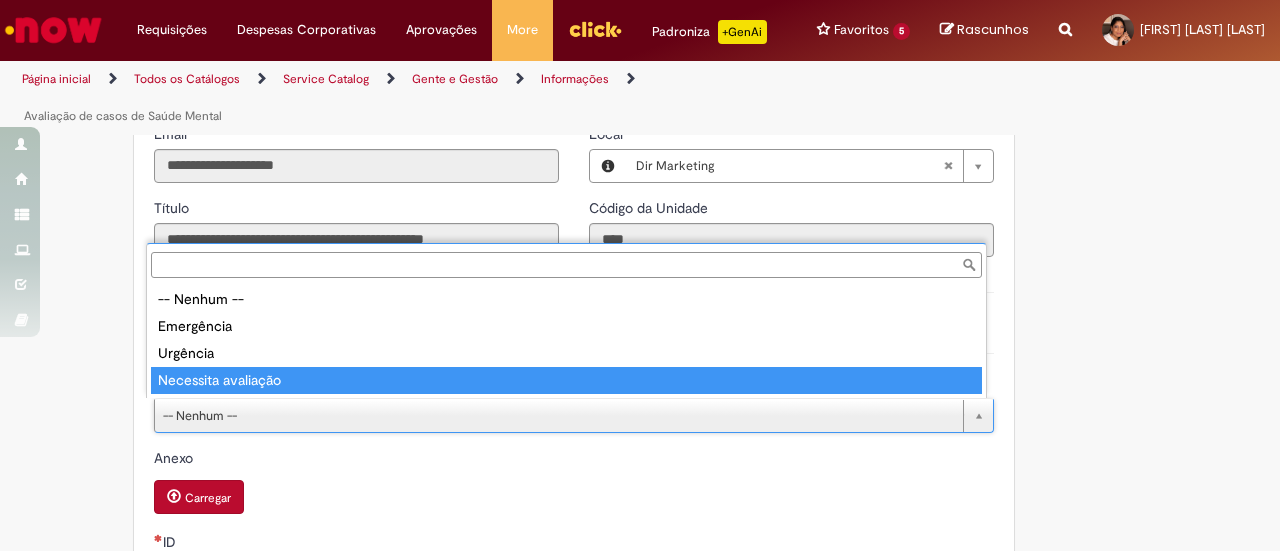 type on "**********" 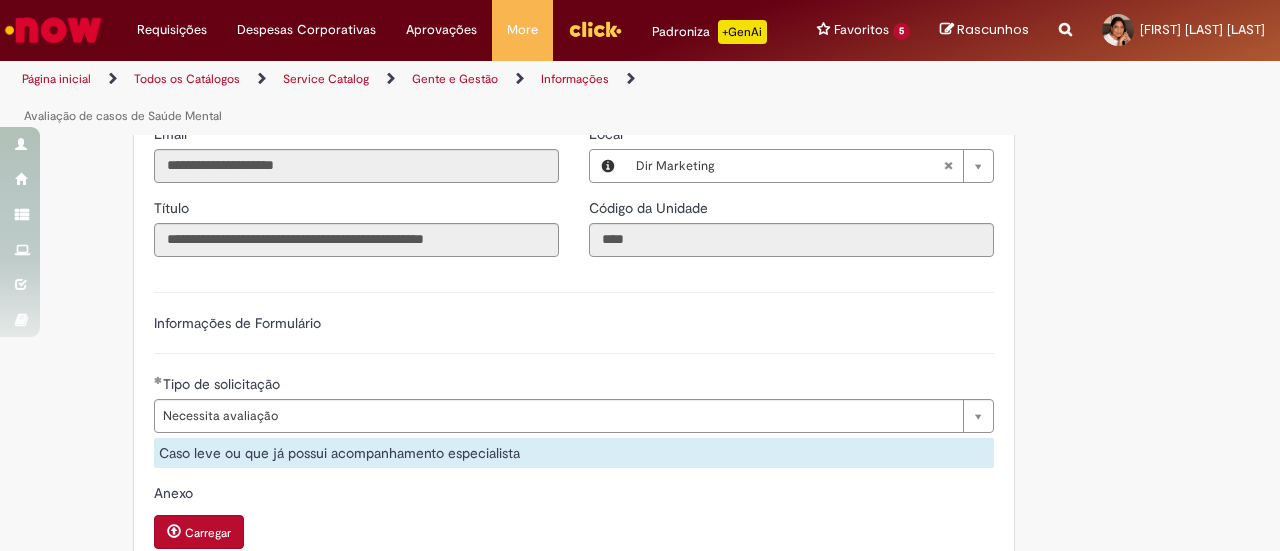 click on "Informações de Formulário" at bounding box center (574, 333) 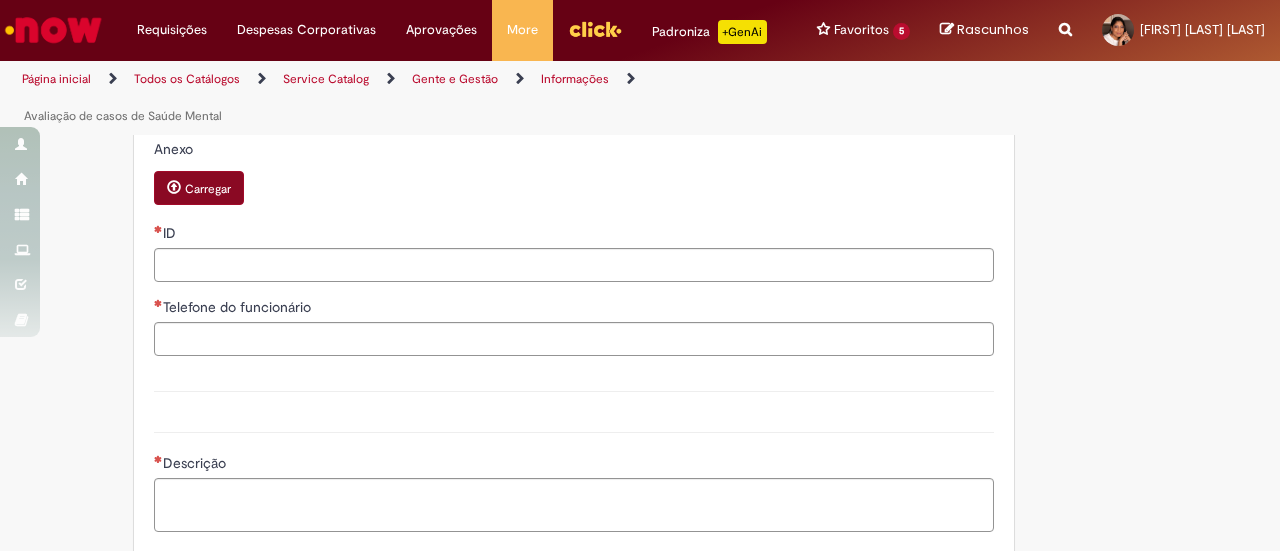 scroll, scrollTop: 1300, scrollLeft: 0, axis: vertical 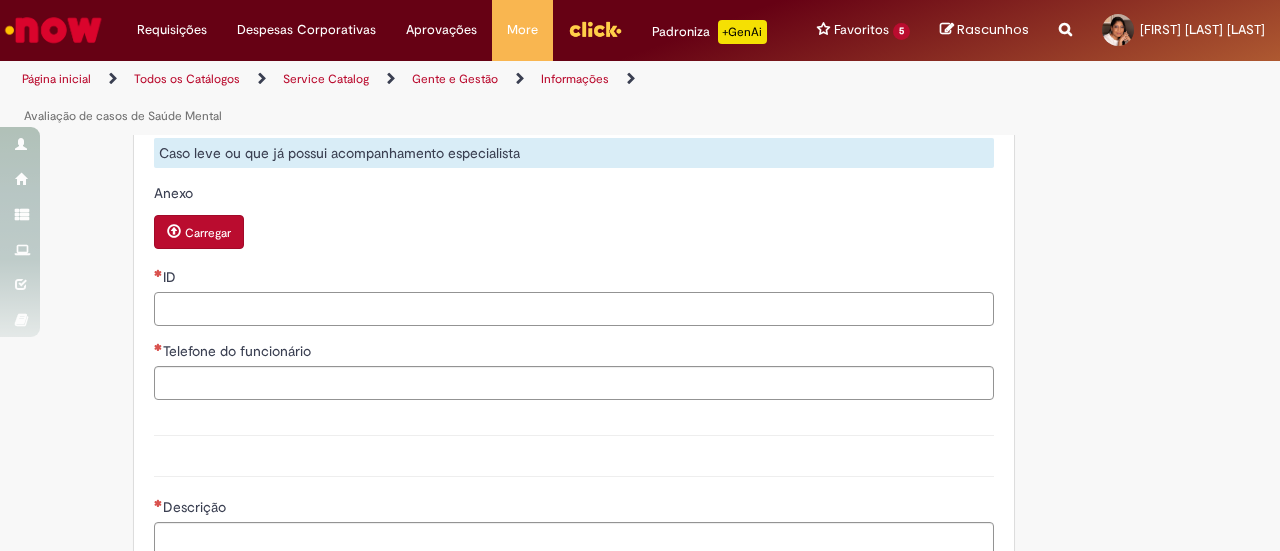 click on "ID" at bounding box center (574, 309) 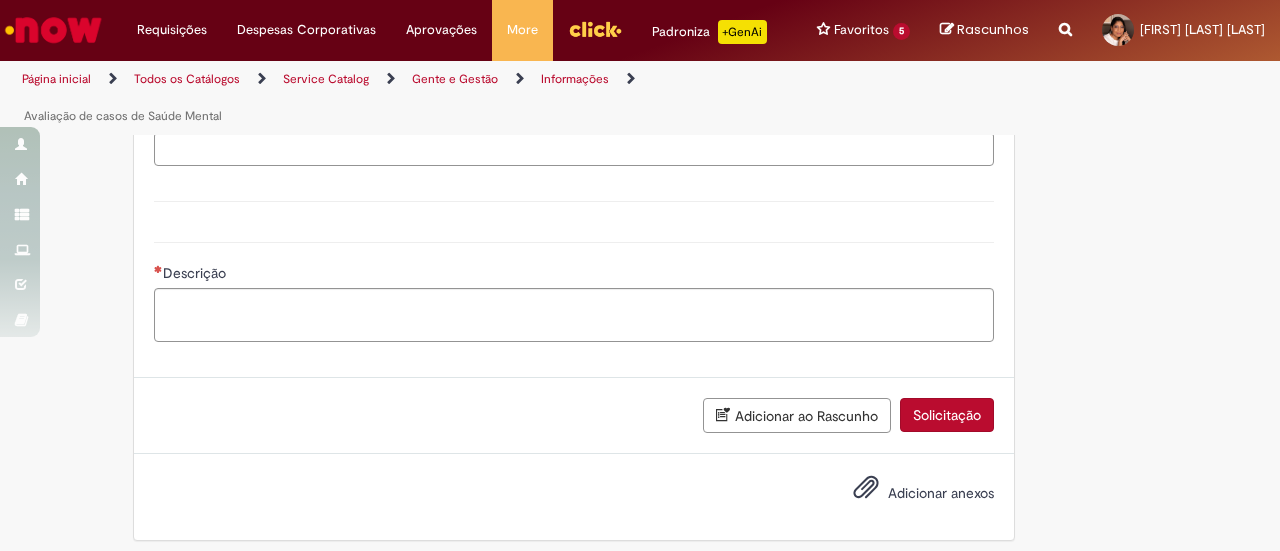 scroll, scrollTop: 1540, scrollLeft: 0, axis: vertical 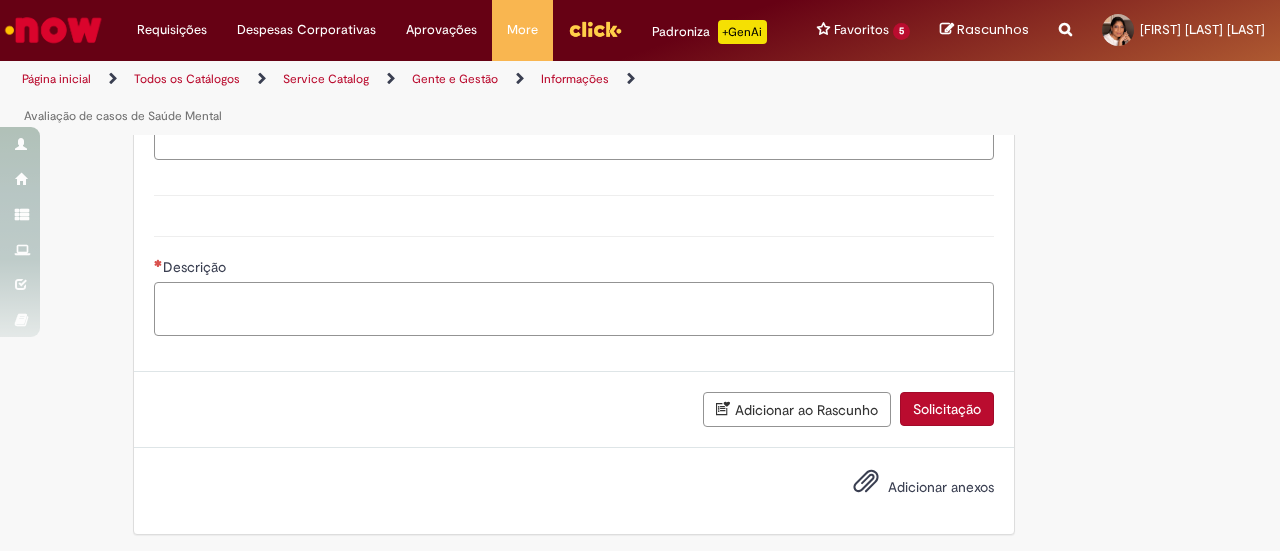 click on "Descrição" at bounding box center (574, 308) 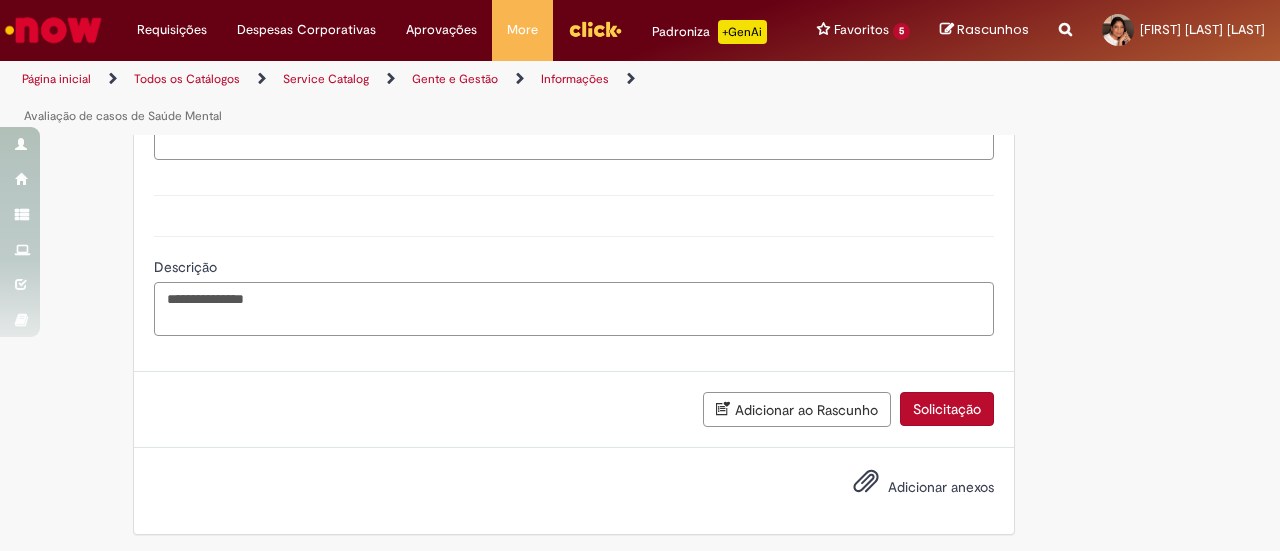 click on "**********" at bounding box center [574, 308] 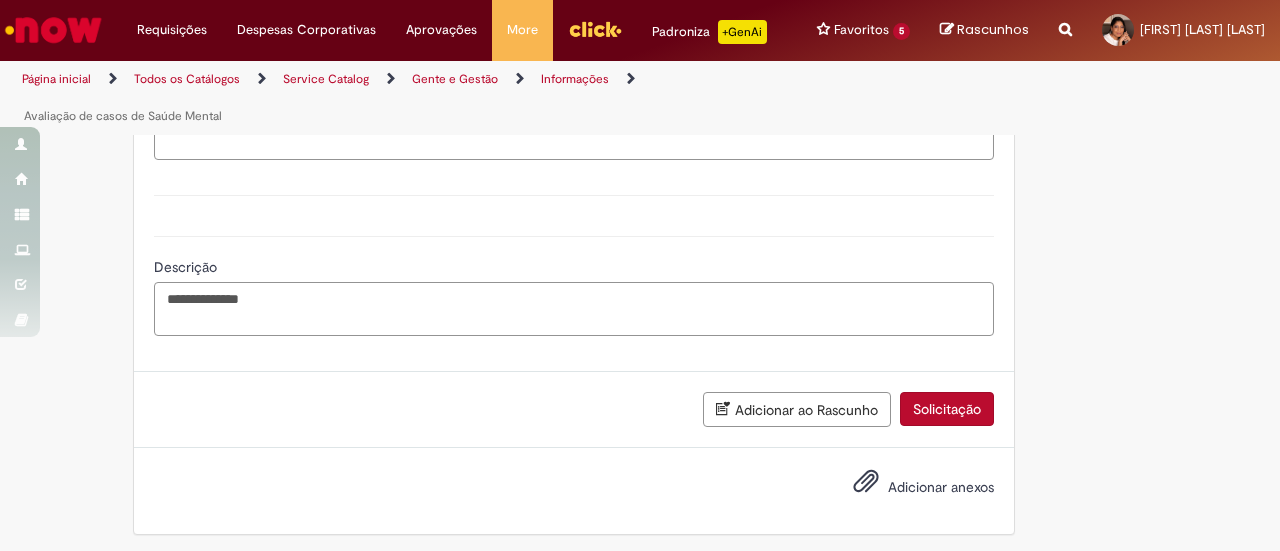 paste on "**********" 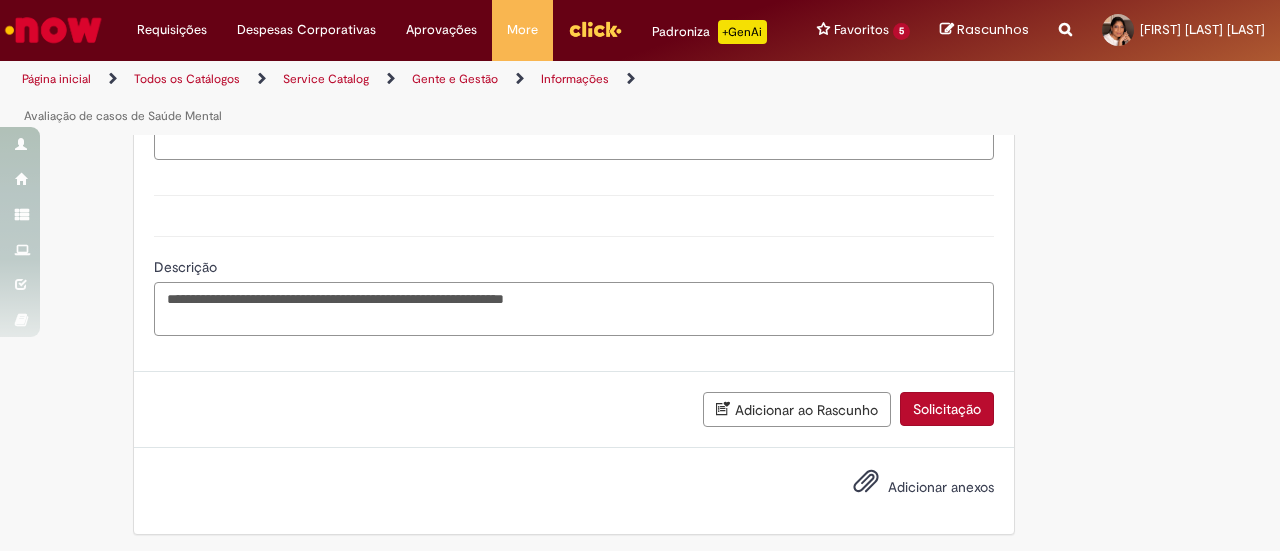 click on "**********" at bounding box center (574, 308) 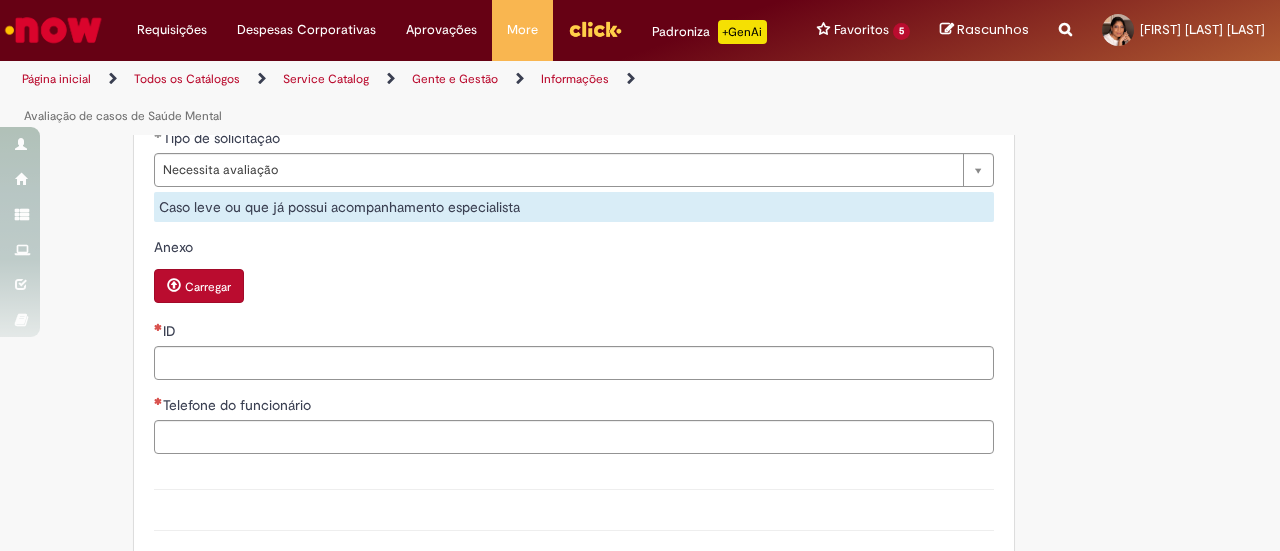 scroll, scrollTop: 1240, scrollLeft: 0, axis: vertical 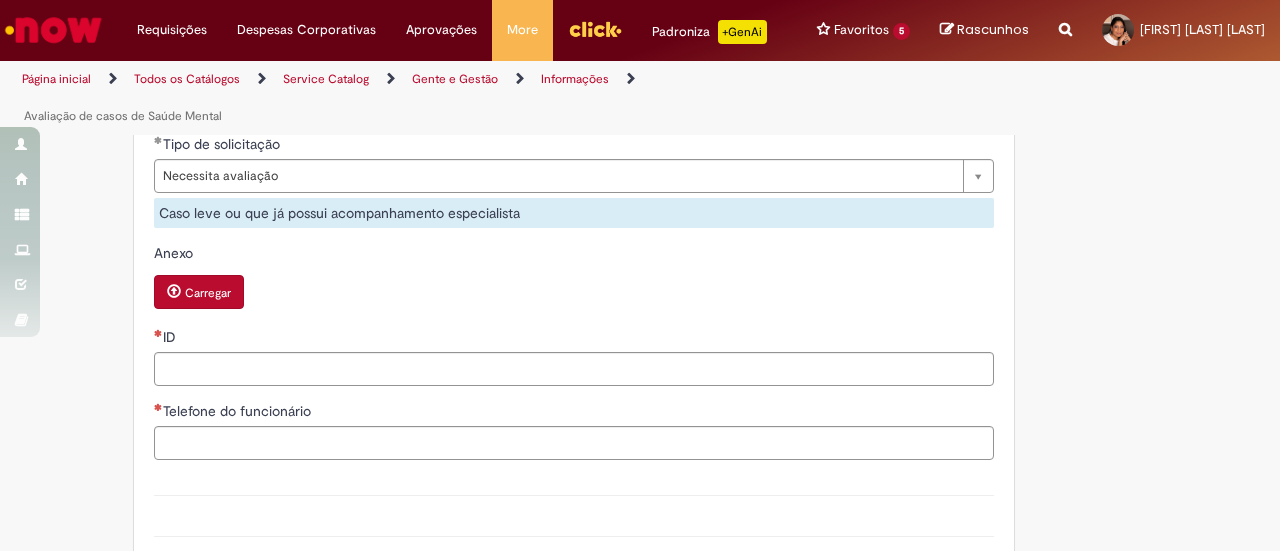type on "**********" 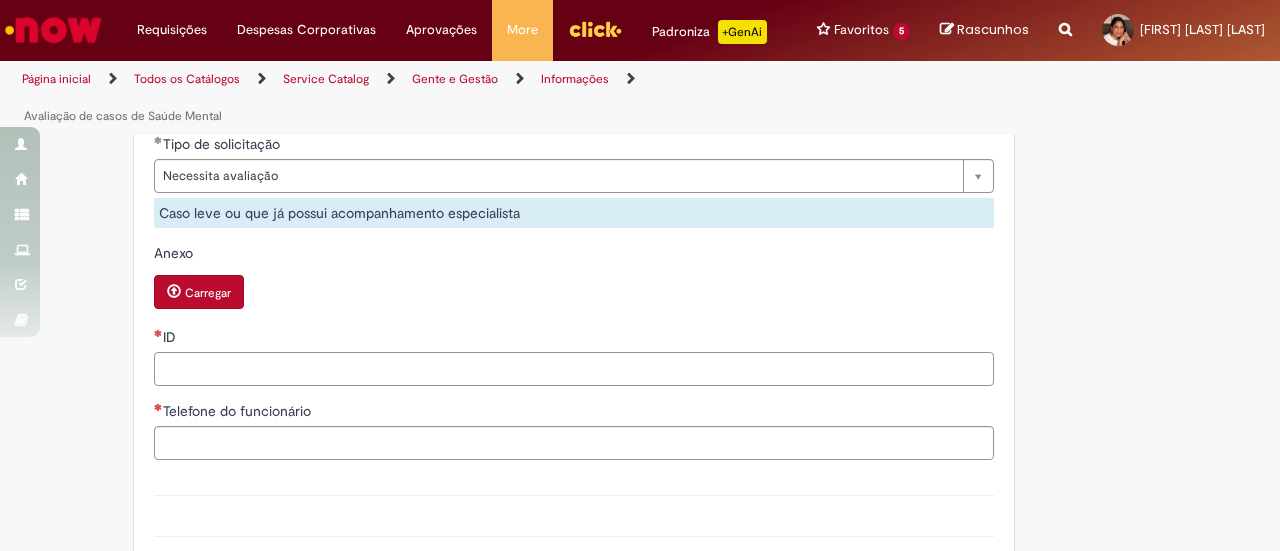 click on "ID" at bounding box center [574, 369] 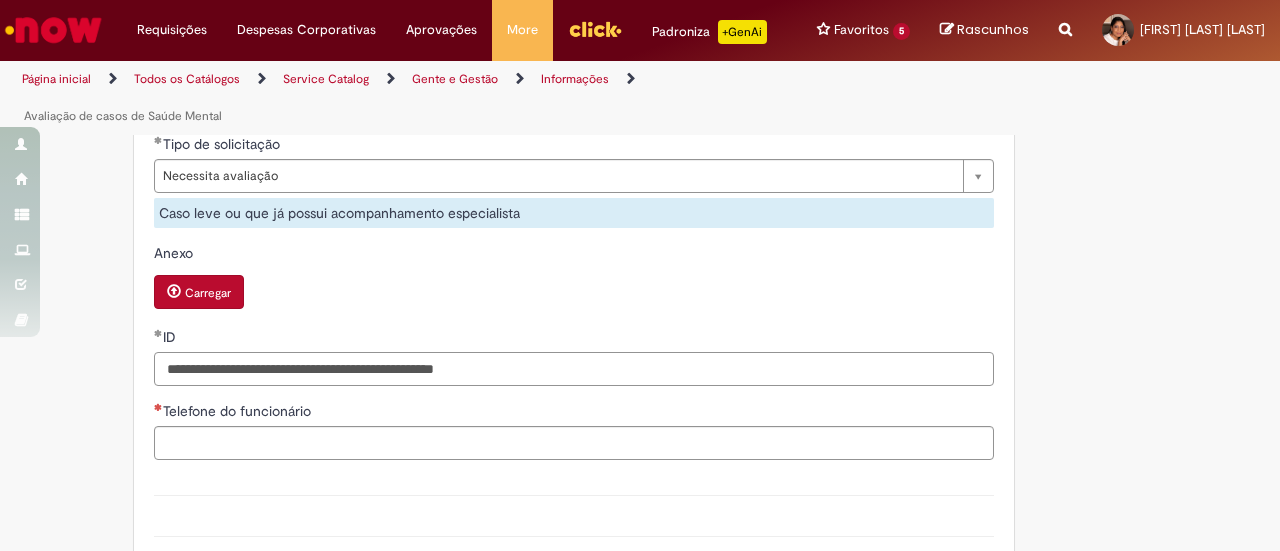 drag, startPoint x: 498, startPoint y: 367, endPoint x: 102, endPoint y: 349, distance: 396.40887 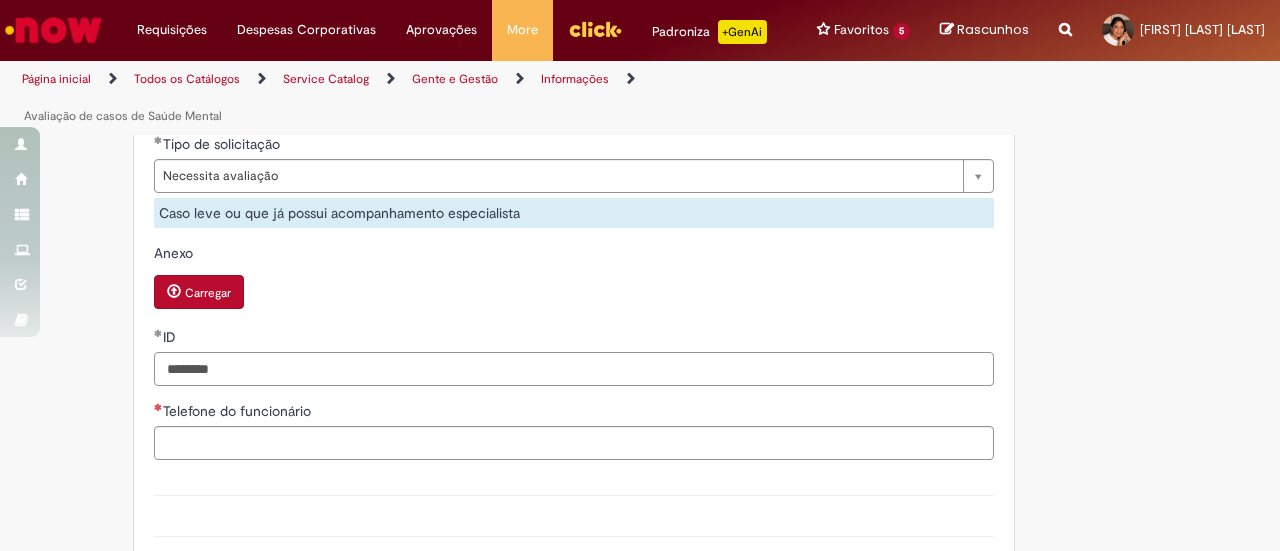 click on "********" at bounding box center [574, 369] 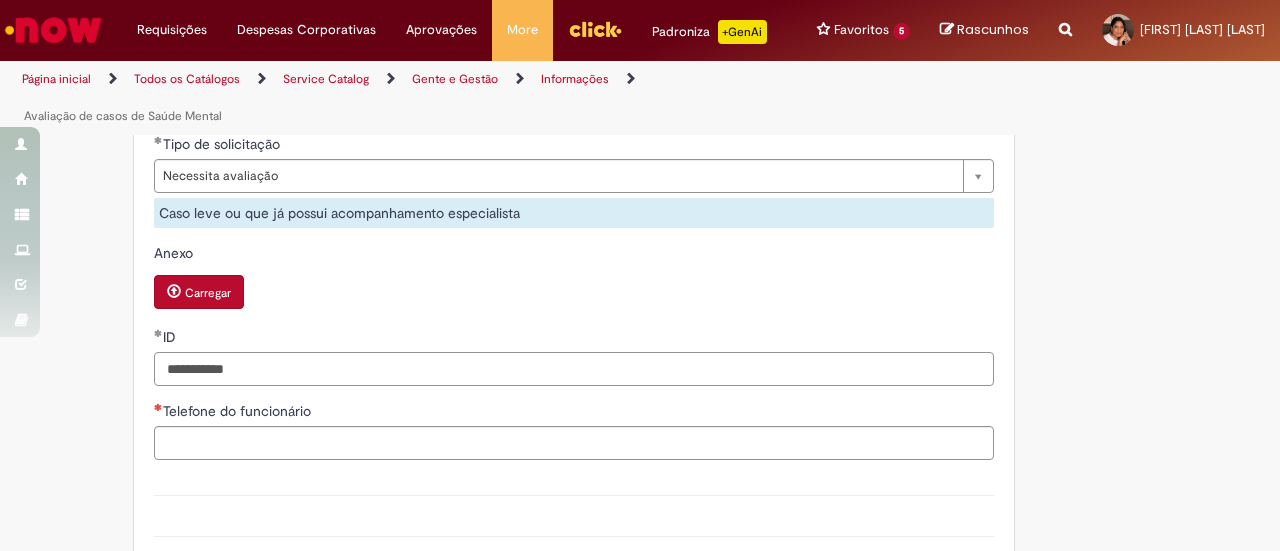 paste on "**********" 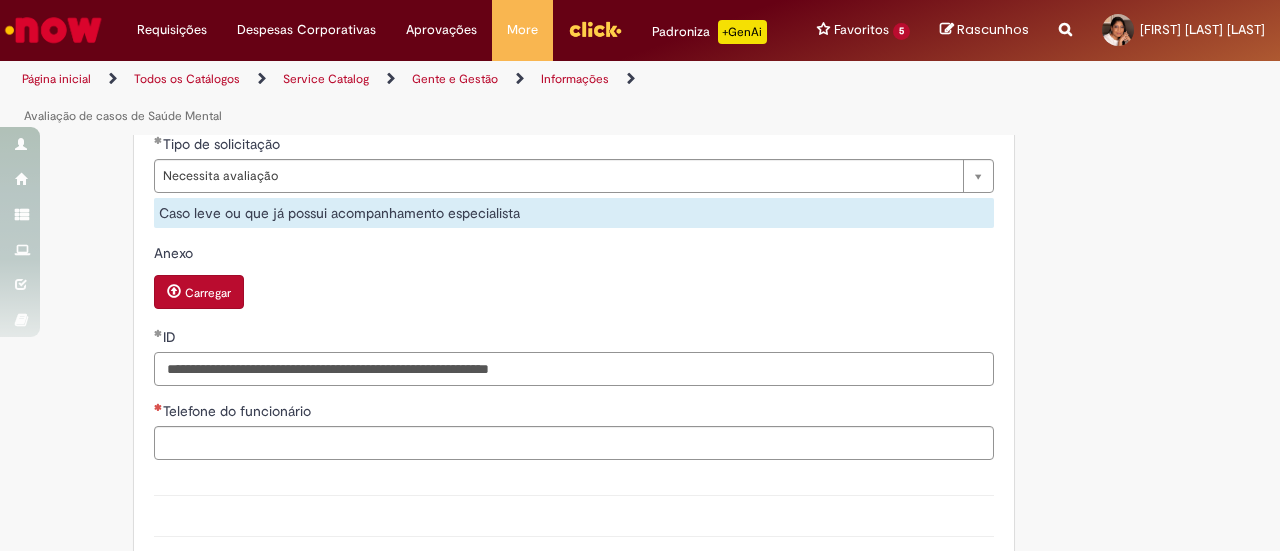 drag, startPoint x: 650, startPoint y: 366, endPoint x: 535, endPoint y: 364, distance: 115.01739 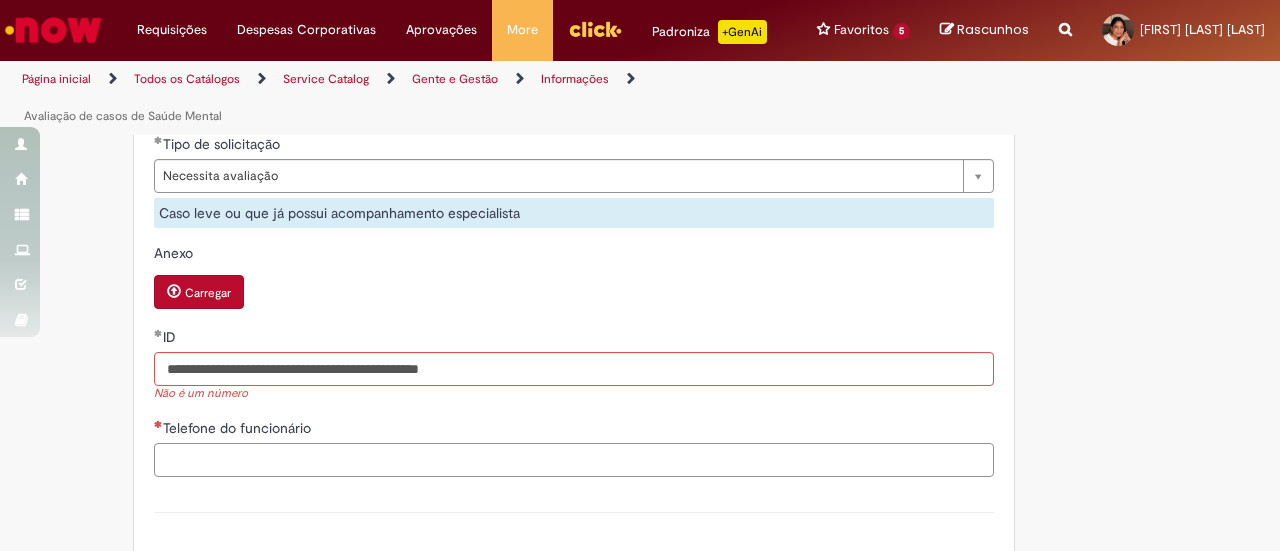 click on "Telefone do funcionário" at bounding box center (574, 447) 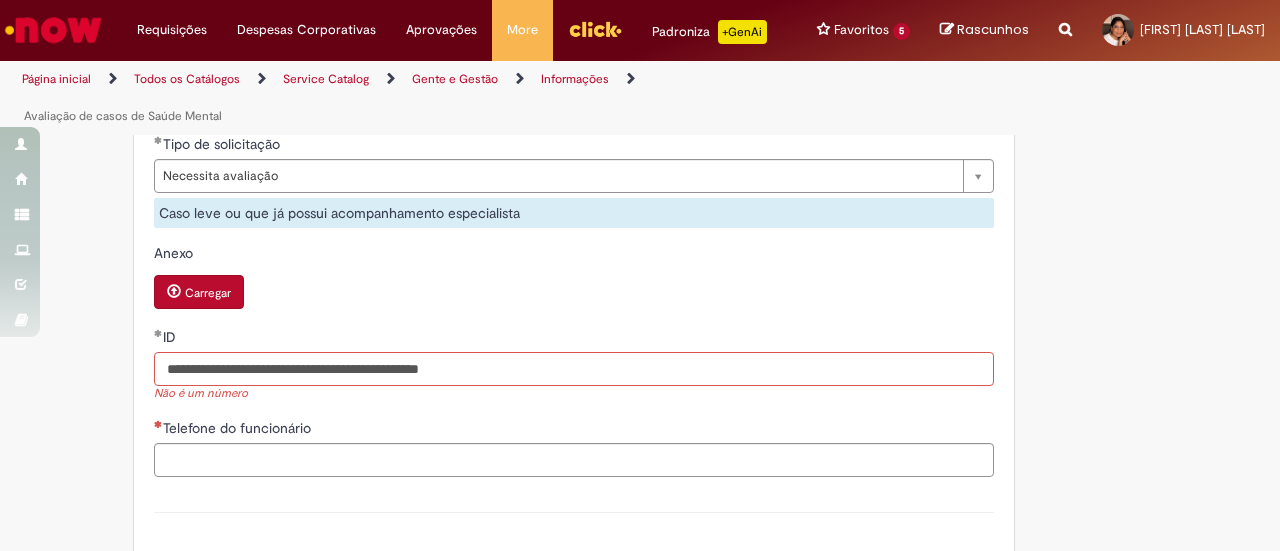 drag, startPoint x: 214, startPoint y: 368, endPoint x: 826, endPoint y: 365, distance: 612.0073 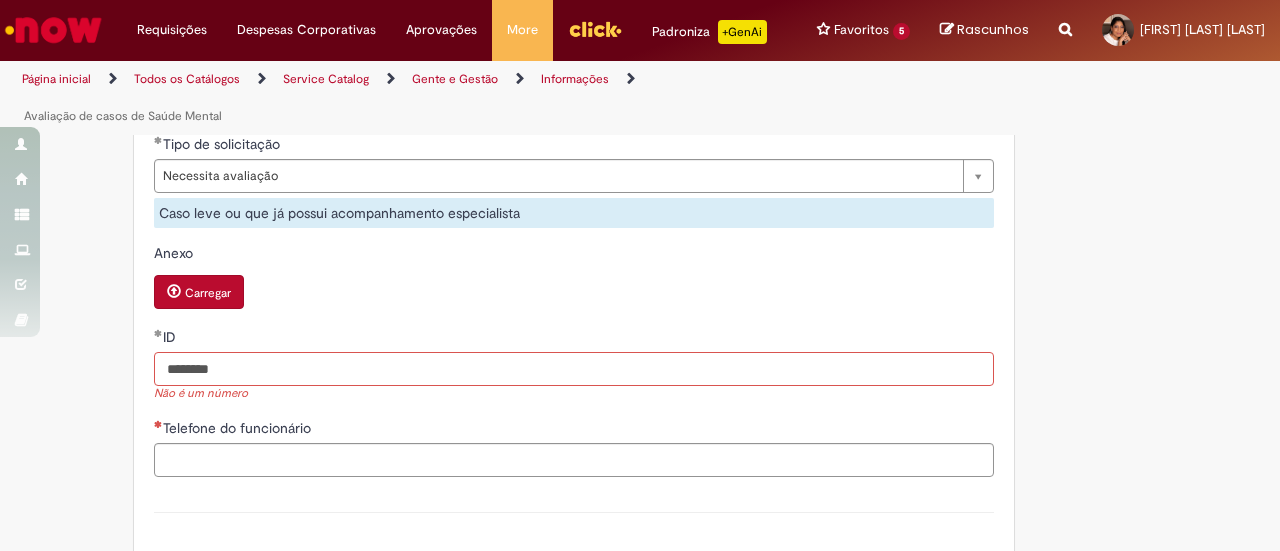 type on "********" 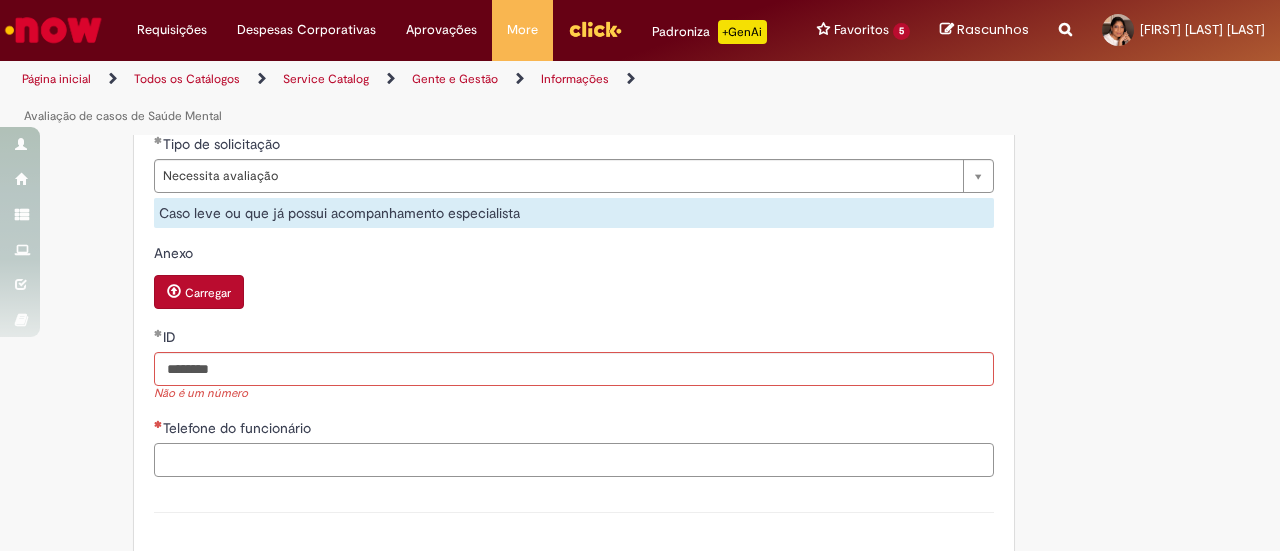 click on "**********" at bounding box center [574, 262] 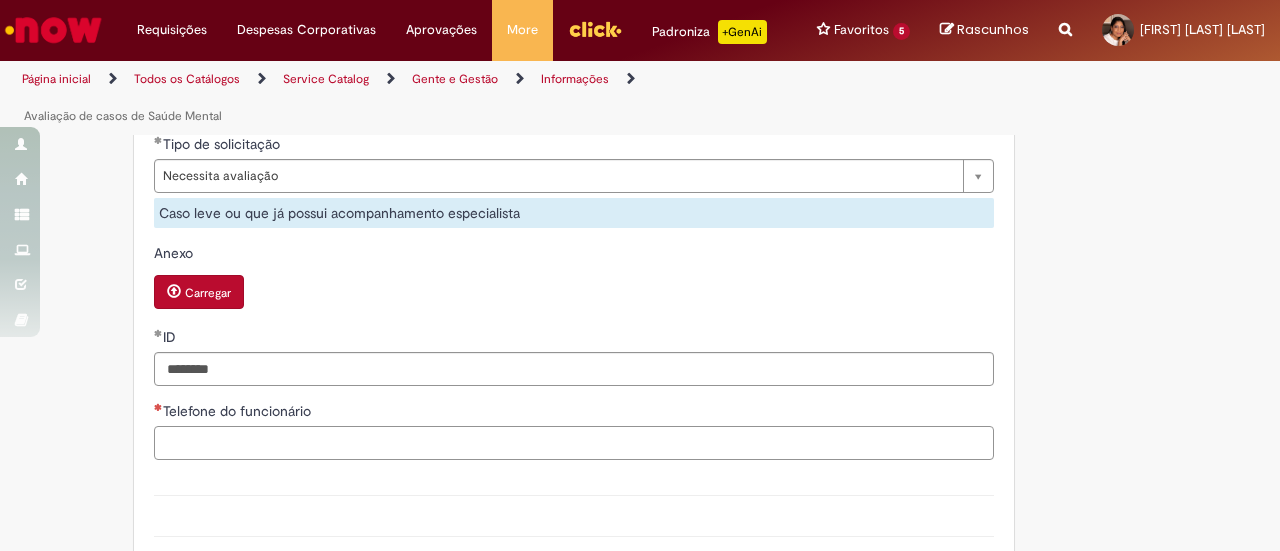paste on "**********" 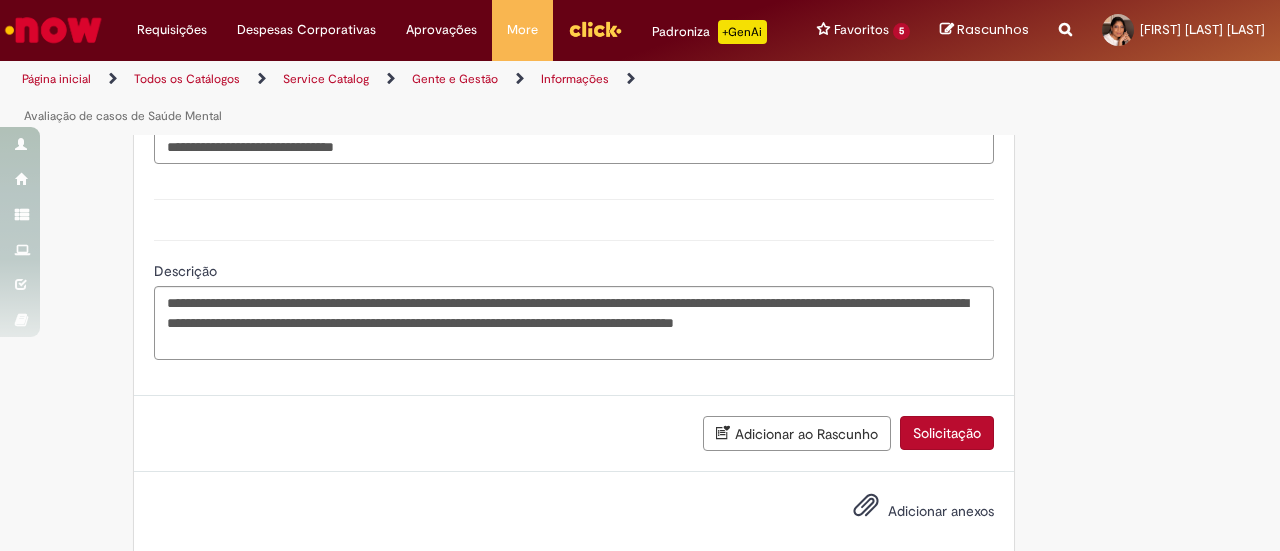 scroll, scrollTop: 1540, scrollLeft: 0, axis: vertical 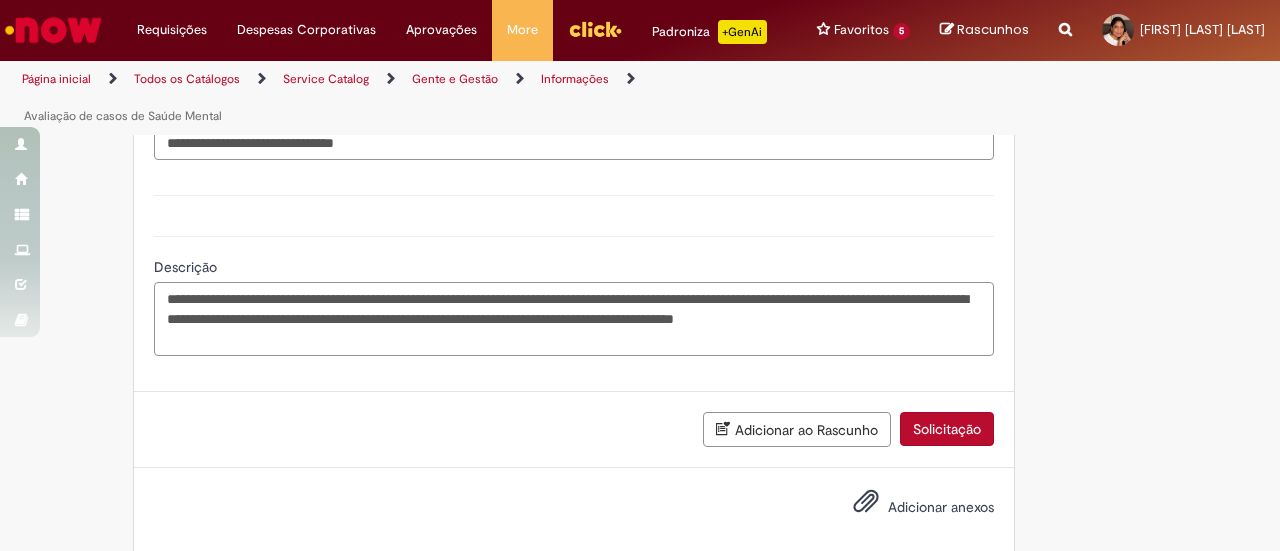 click on "**********" at bounding box center (574, 318) 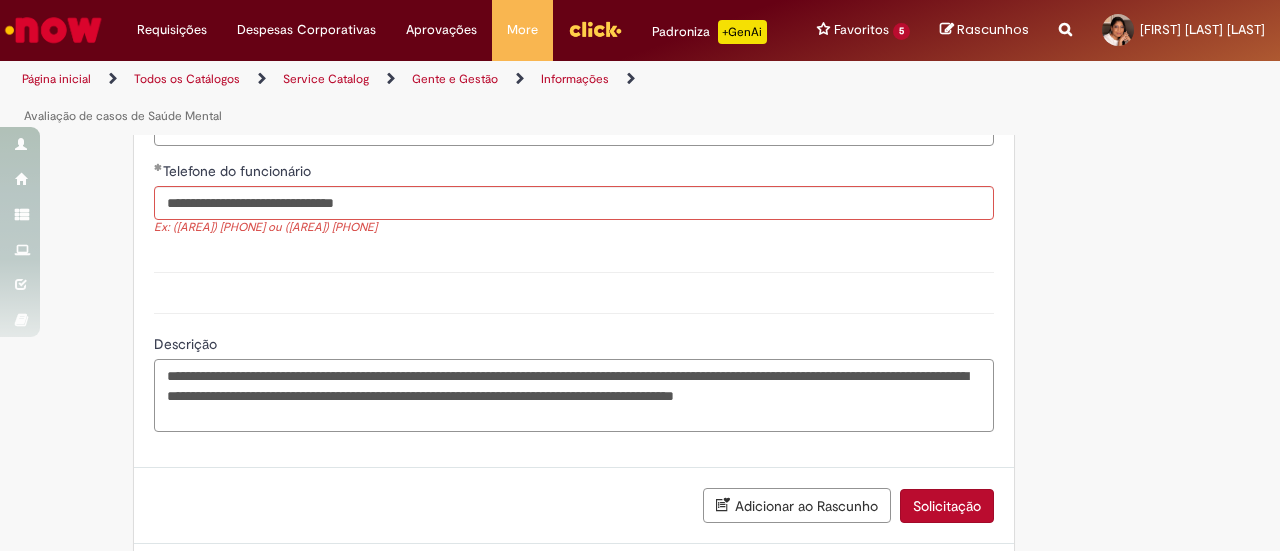 scroll, scrollTop: 1440, scrollLeft: 0, axis: vertical 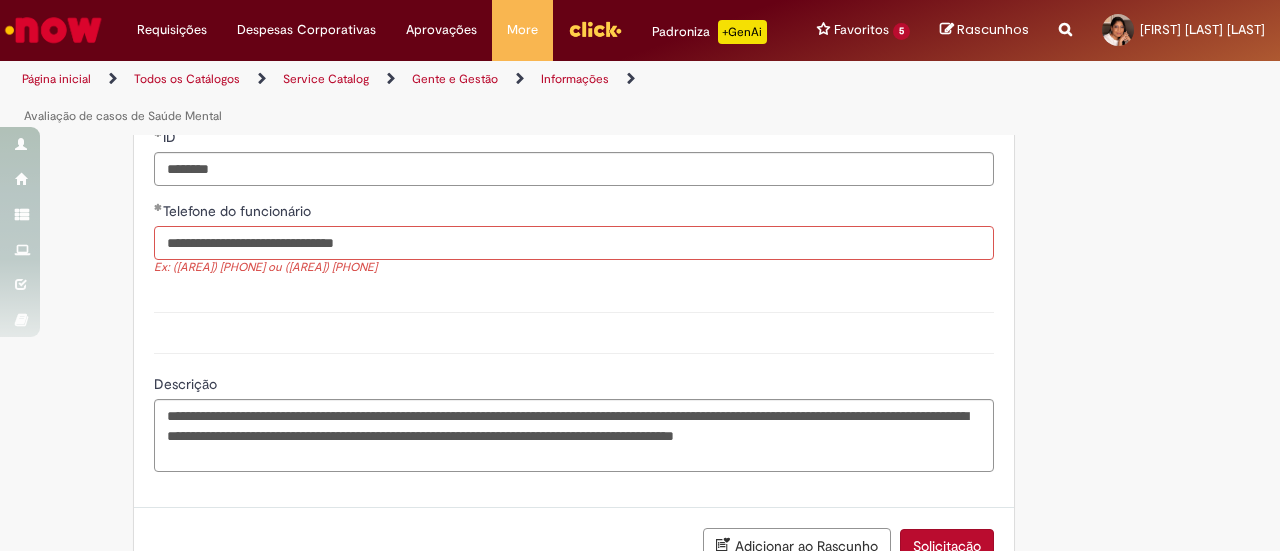 drag, startPoint x: 248, startPoint y: 241, endPoint x: 498, endPoint y: 247, distance: 250.07199 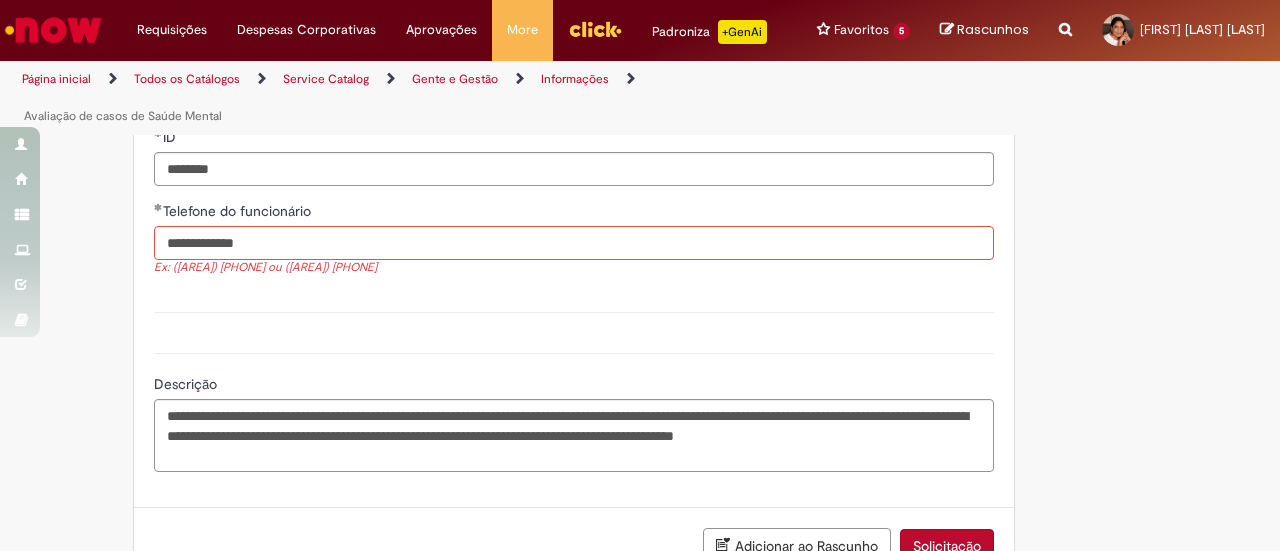 type on "**********" 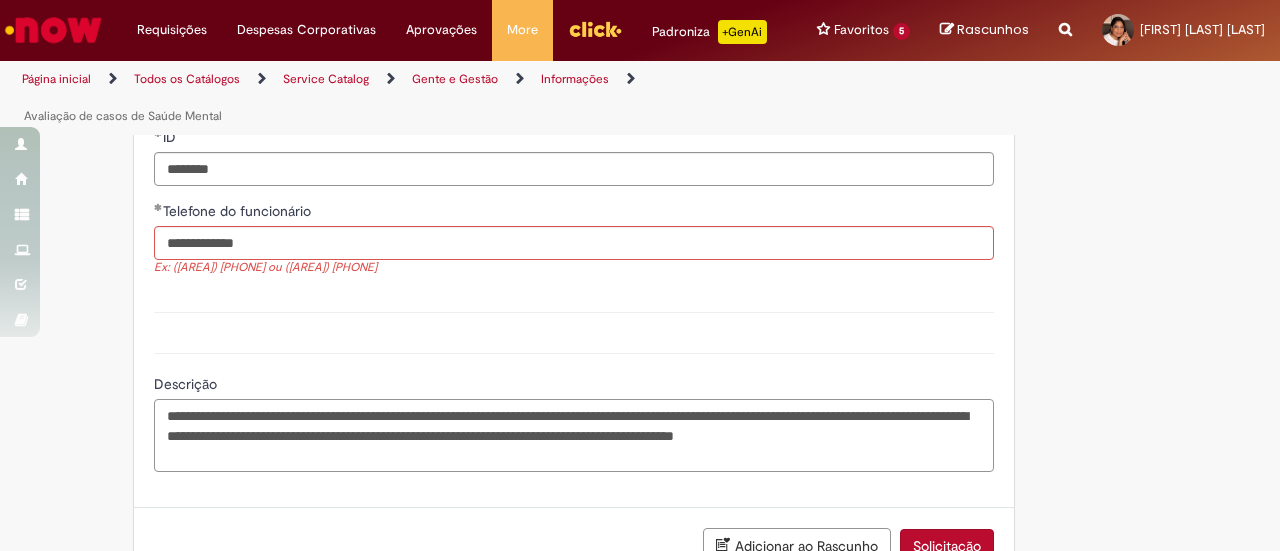 click on "**********" at bounding box center (574, 435) 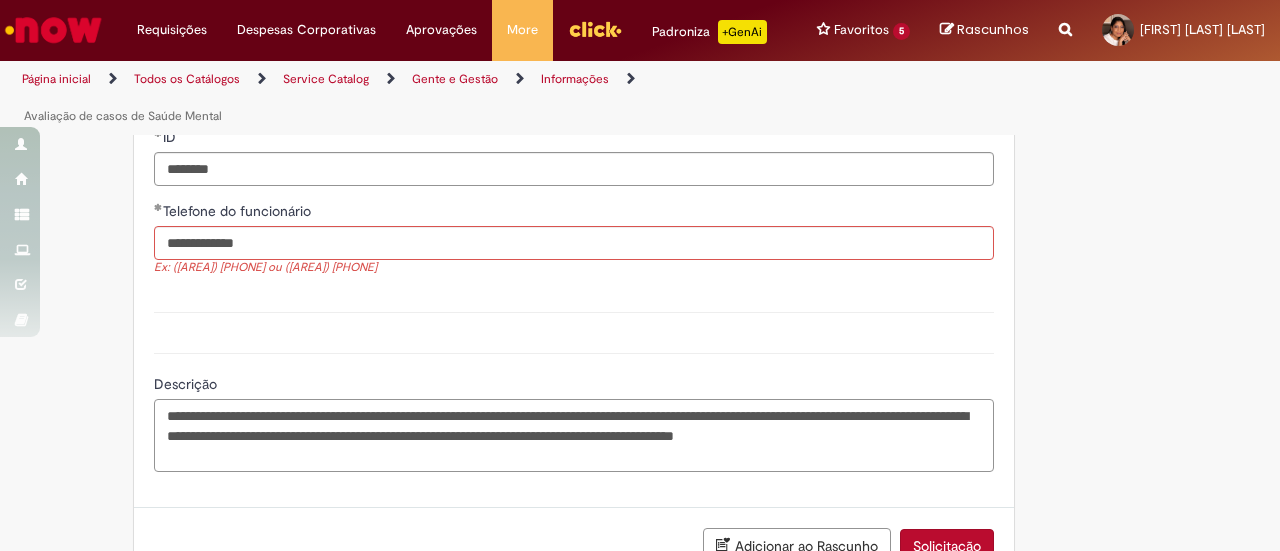 click on "**********" at bounding box center [574, 435] 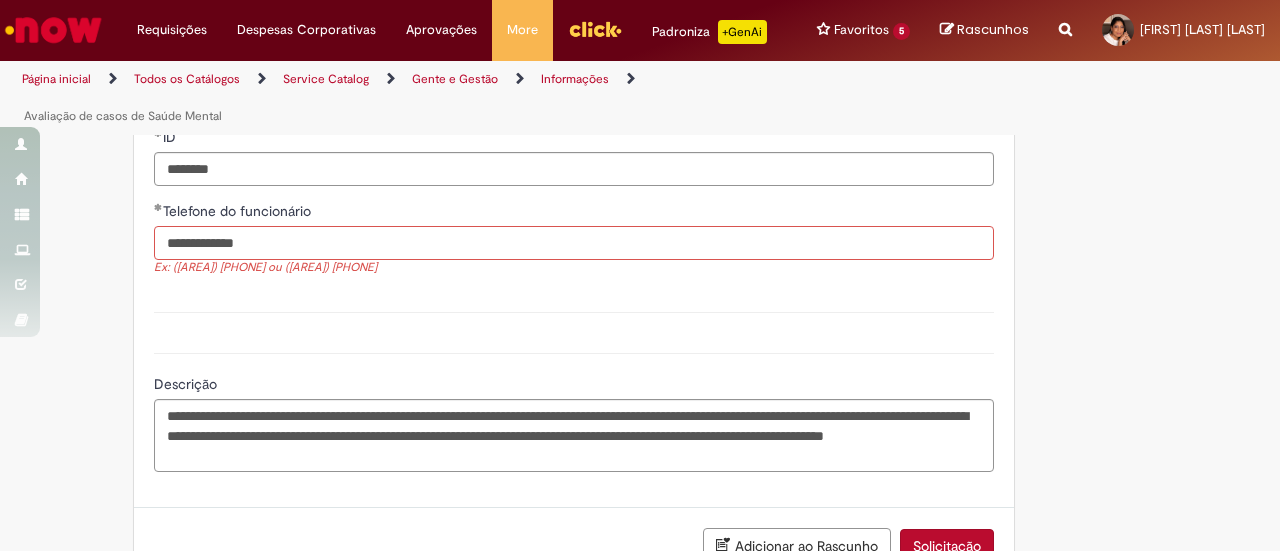 drag, startPoint x: 258, startPoint y: 240, endPoint x: 128, endPoint y: 231, distance: 130.31117 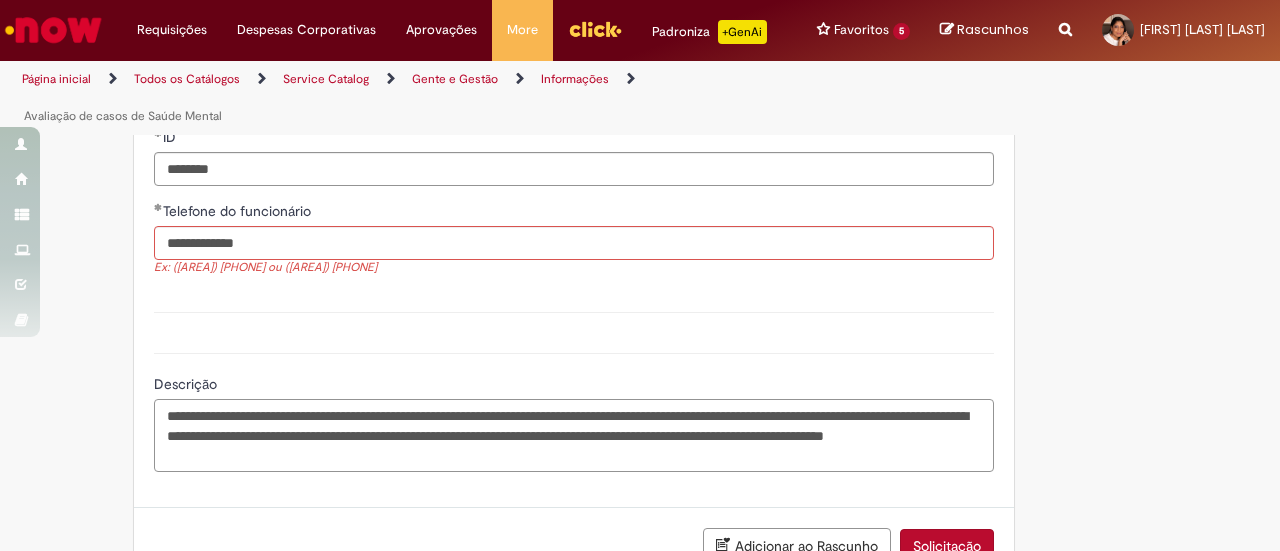 click on "**********" at bounding box center [574, 435] 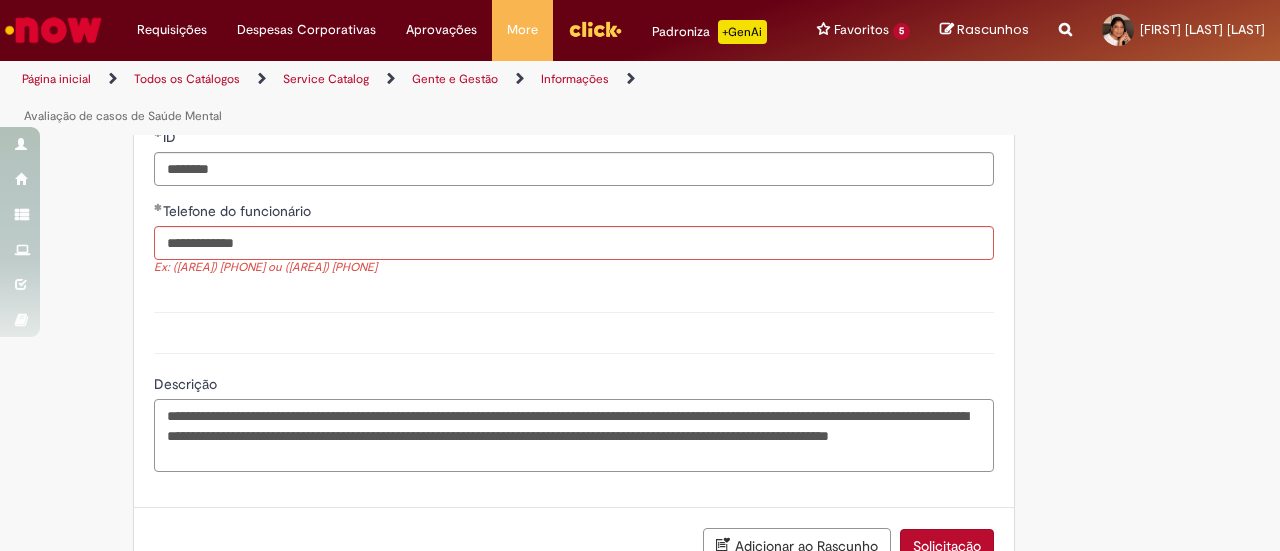 paste on "**********" 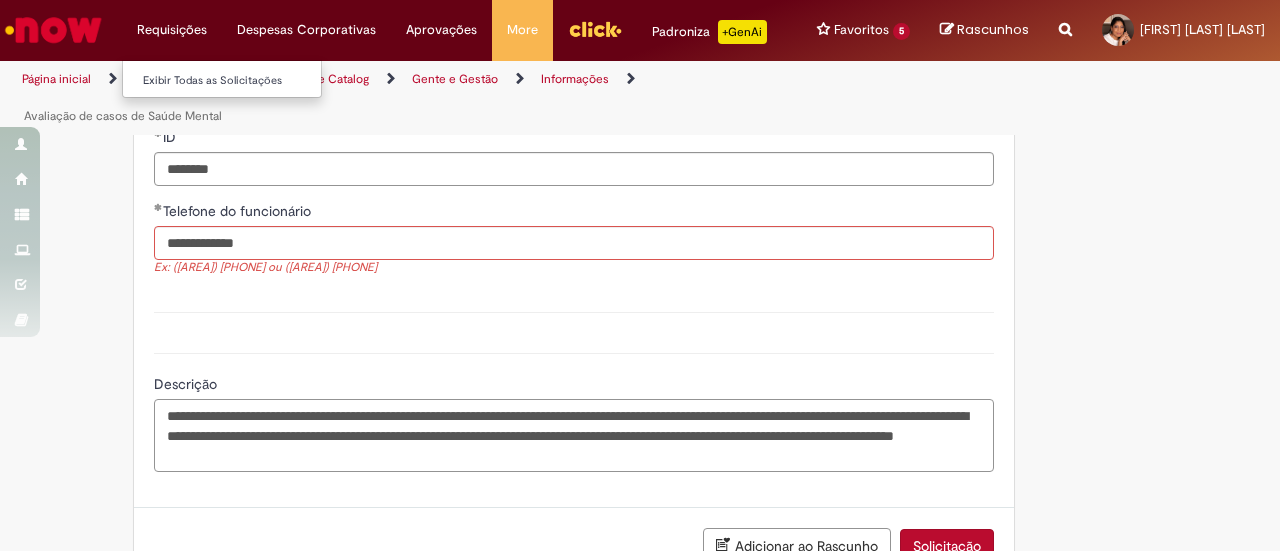 type on "**********" 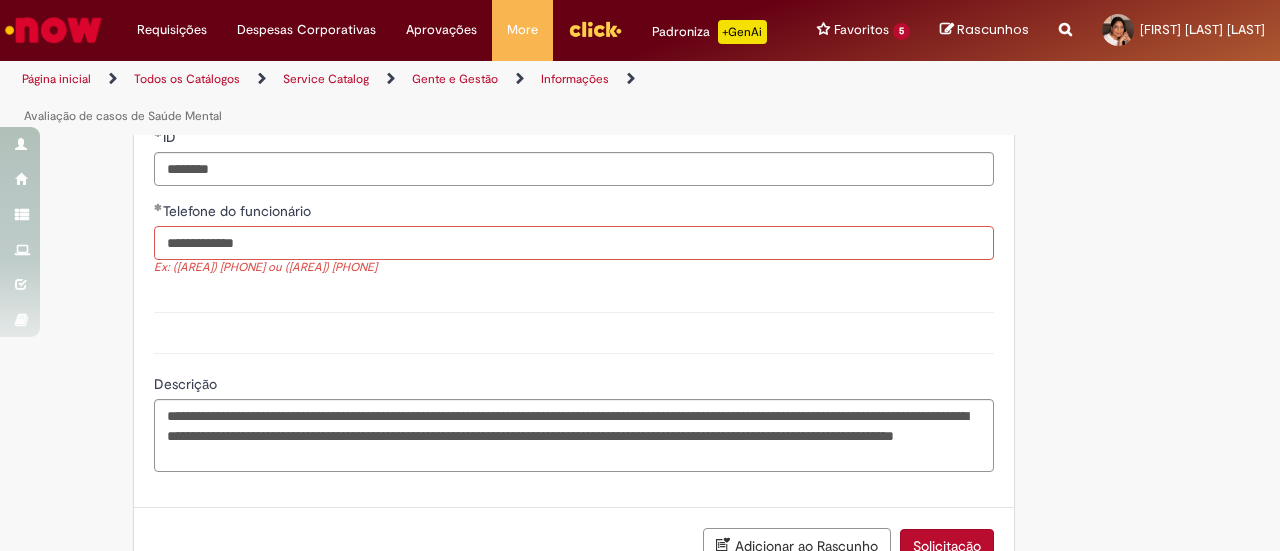 drag, startPoint x: 260, startPoint y: 241, endPoint x: 174, endPoint y: 245, distance: 86.09297 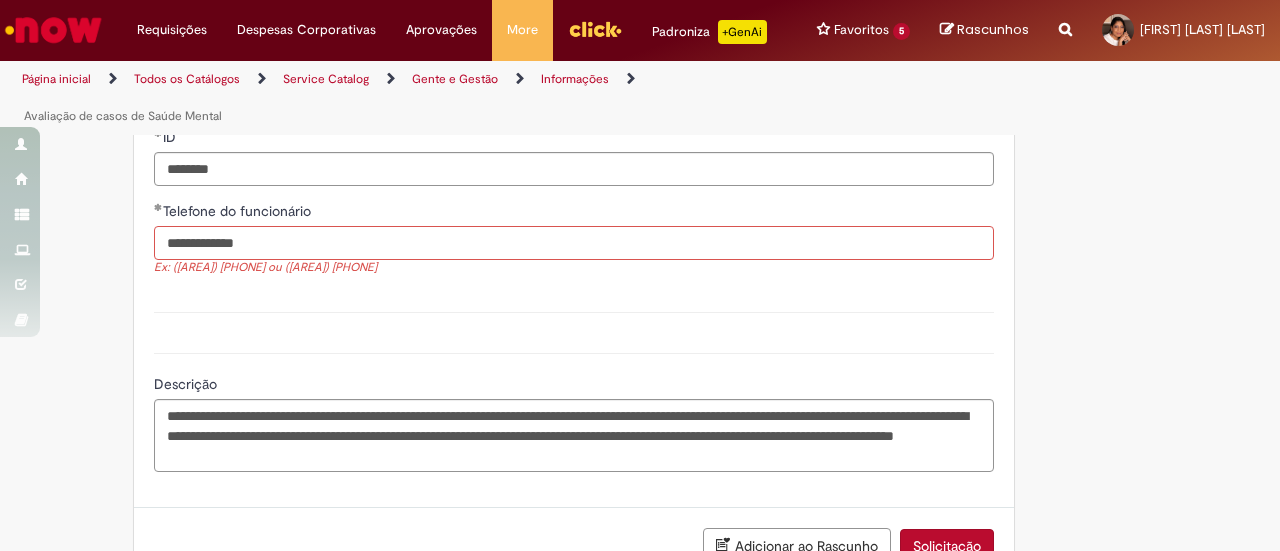 paste on "**********" 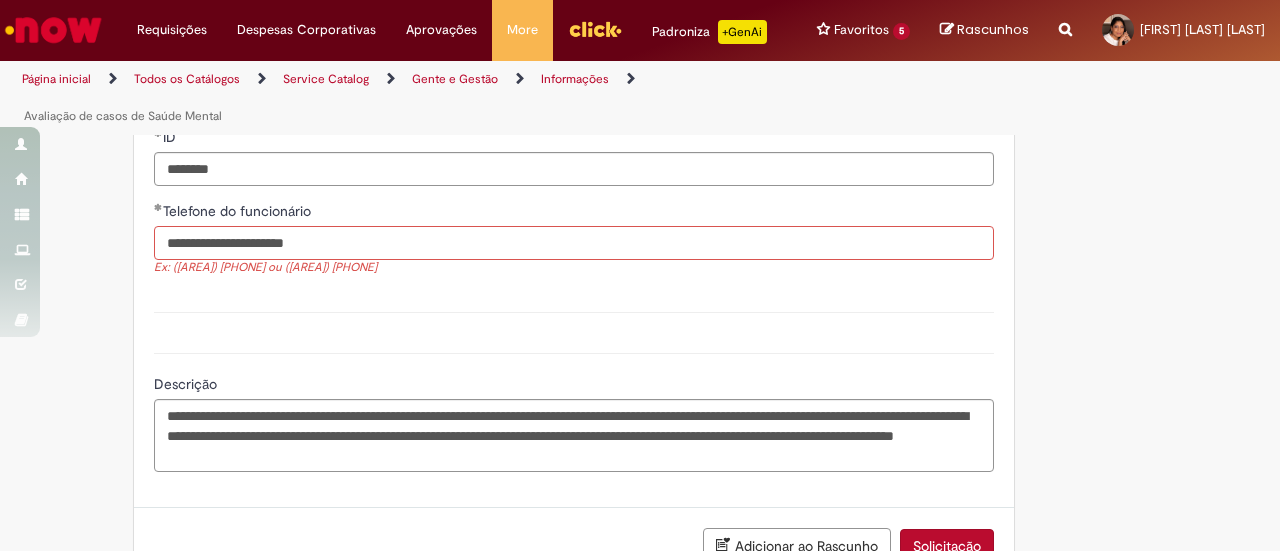 click on "**********" at bounding box center (574, 243) 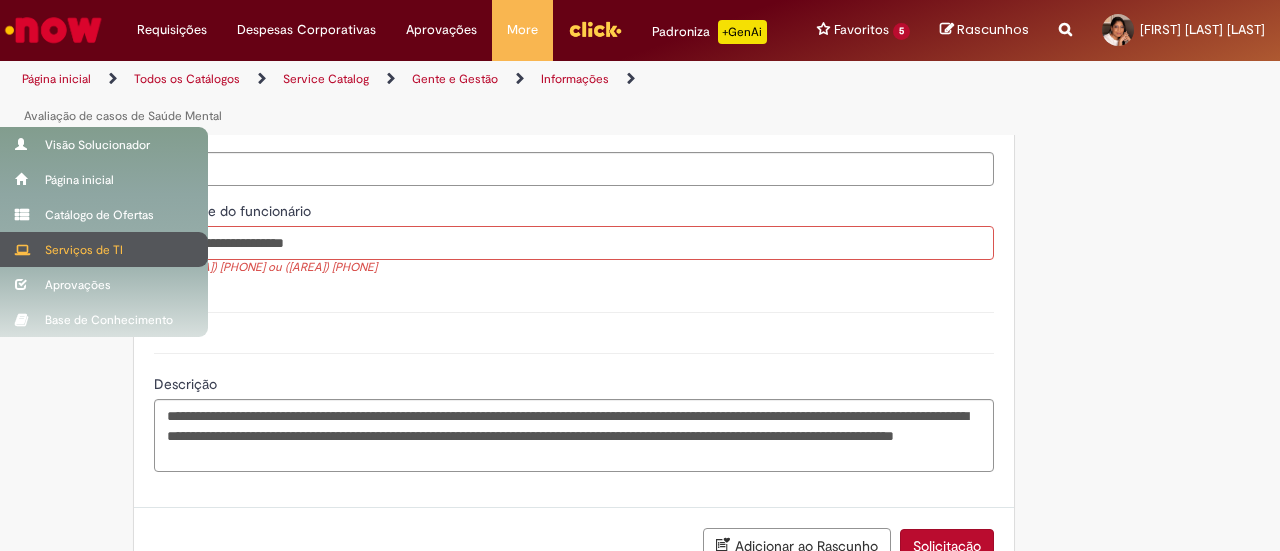 drag, startPoint x: 370, startPoint y: 239, endPoint x: 26, endPoint y: 235, distance: 344.02325 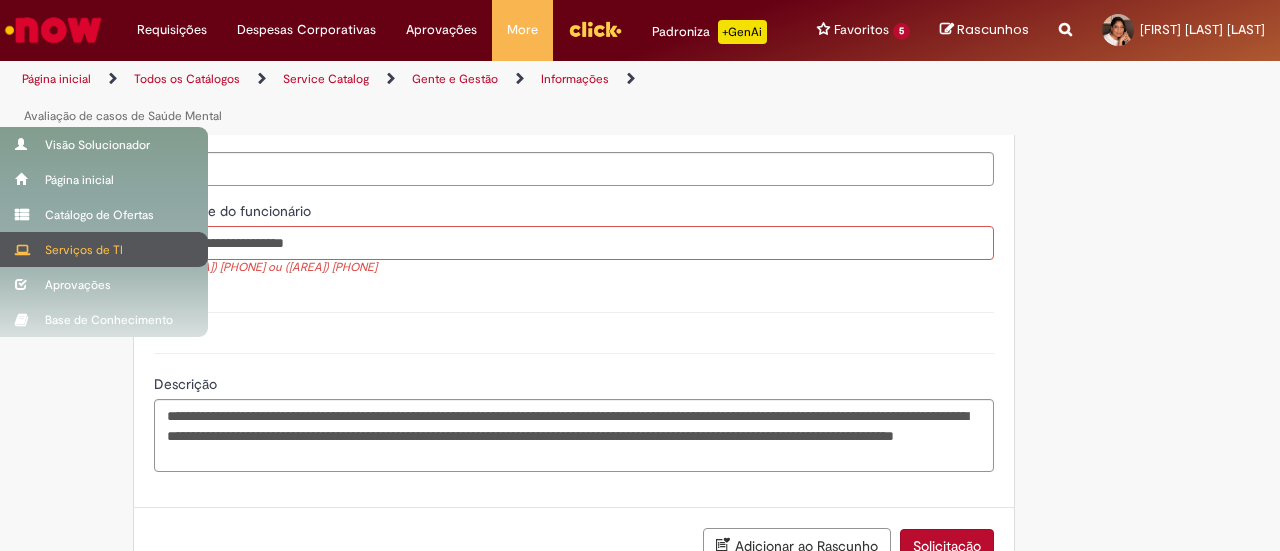 click on "Pular para o conteúdo da página
Requisições
Exibir Todas as Solicitações
Requisições
Exibir Todas as Solicitações
Despesas Corporativas
Minhas Despesas
Solicitar Adiantamento de Viagem
Solicitar Reembolso
Despesas Corporativas
Minhas Despesas
Solicitar Adiantamento de Viagem
Solicitar Reembolso
Aprovações
Exibir todas as aprovações
Aprovações
Exibir todas as aprovações
More
Minhas Pastas
Gestão de acessos
Solicitar Compra
Colabora
More
Minhas Pastas
Gestão de acessos
Solicitar Compra" at bounding box center (640, 275) 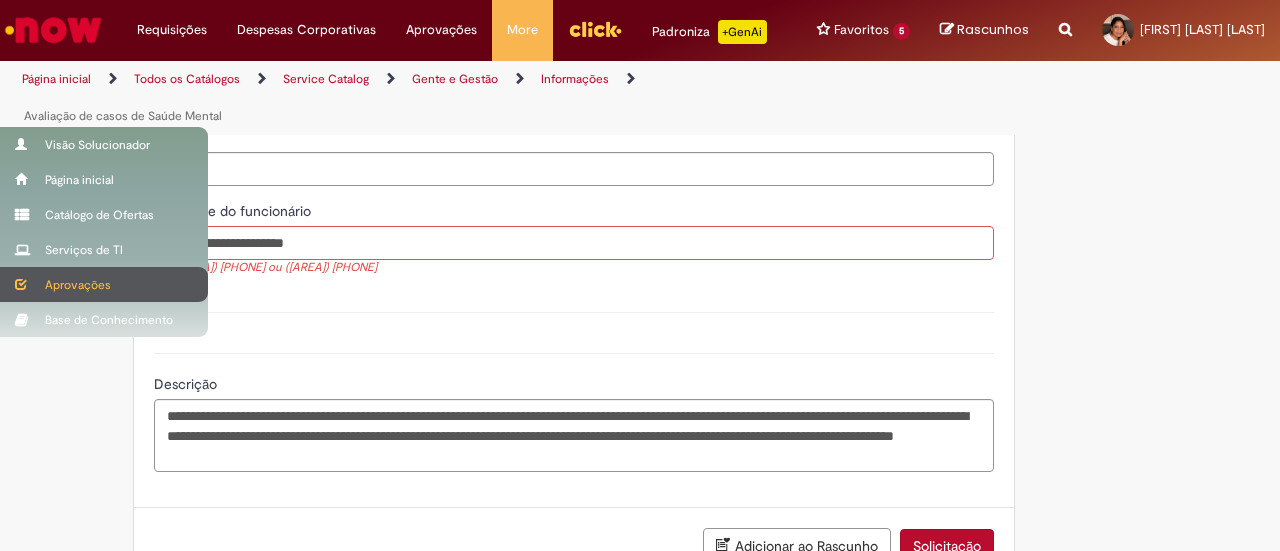 paste 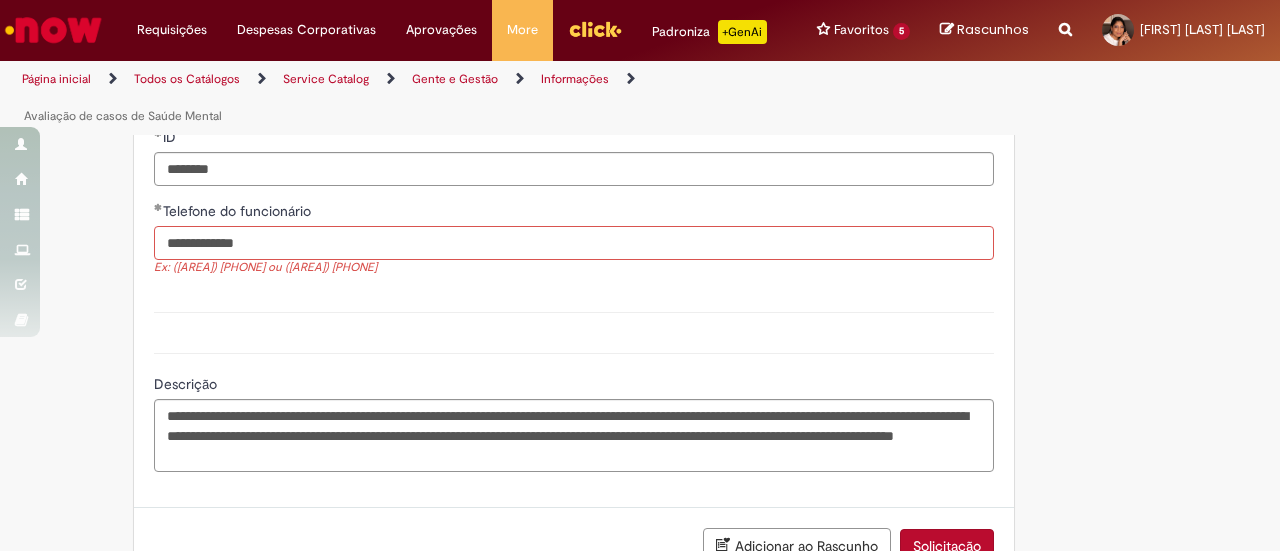 click on "**********" at bounding box center (574, 243) 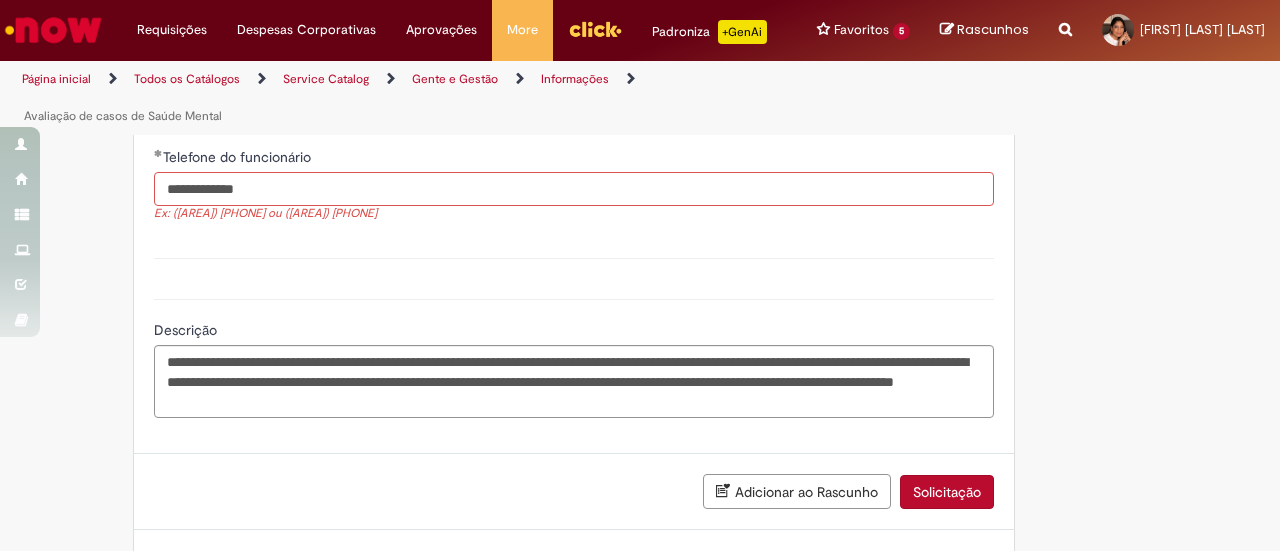 scroll, scrollTop: 1540, scrollLeft: 0, axis: vertical 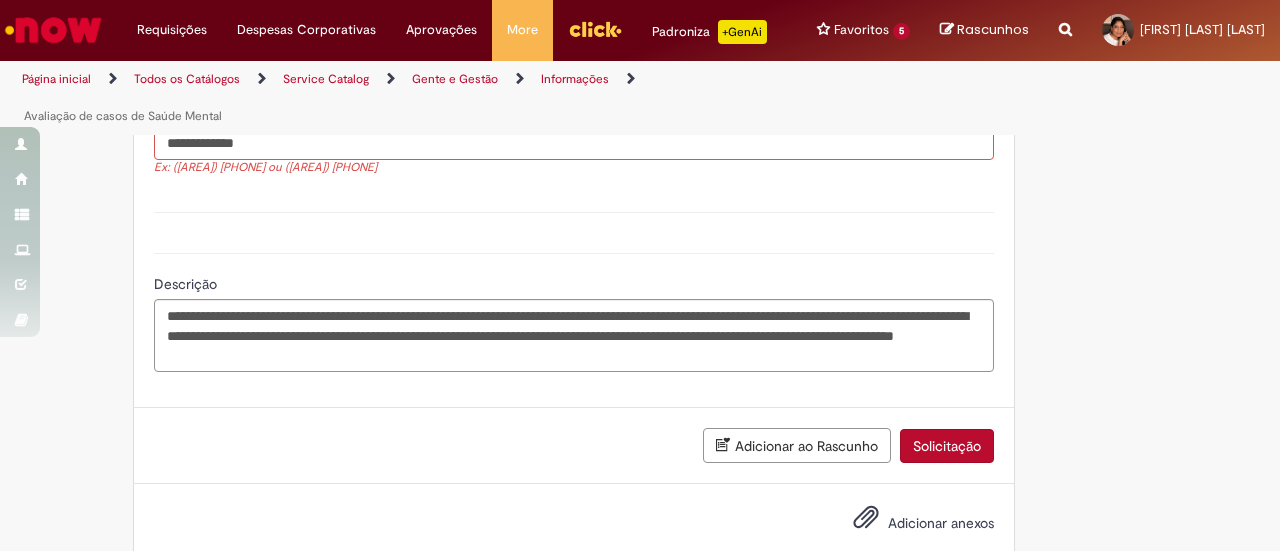 type on "**********" 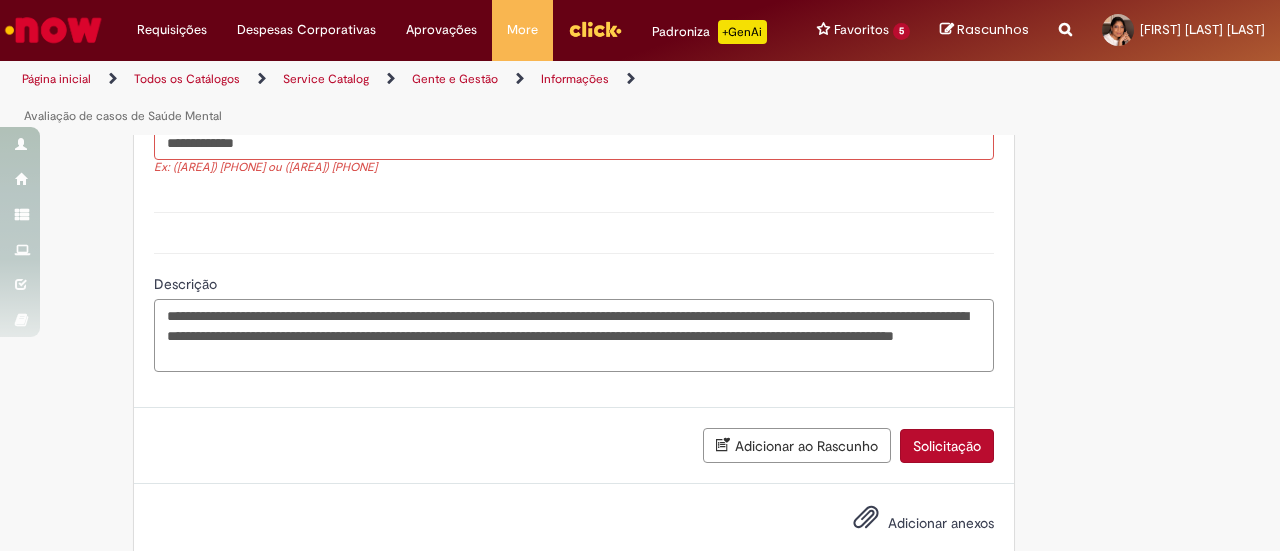 drag, startPoint x: 249, startPoint y: 353, endPoint x: 188, endPoint y: 353, distance: 61 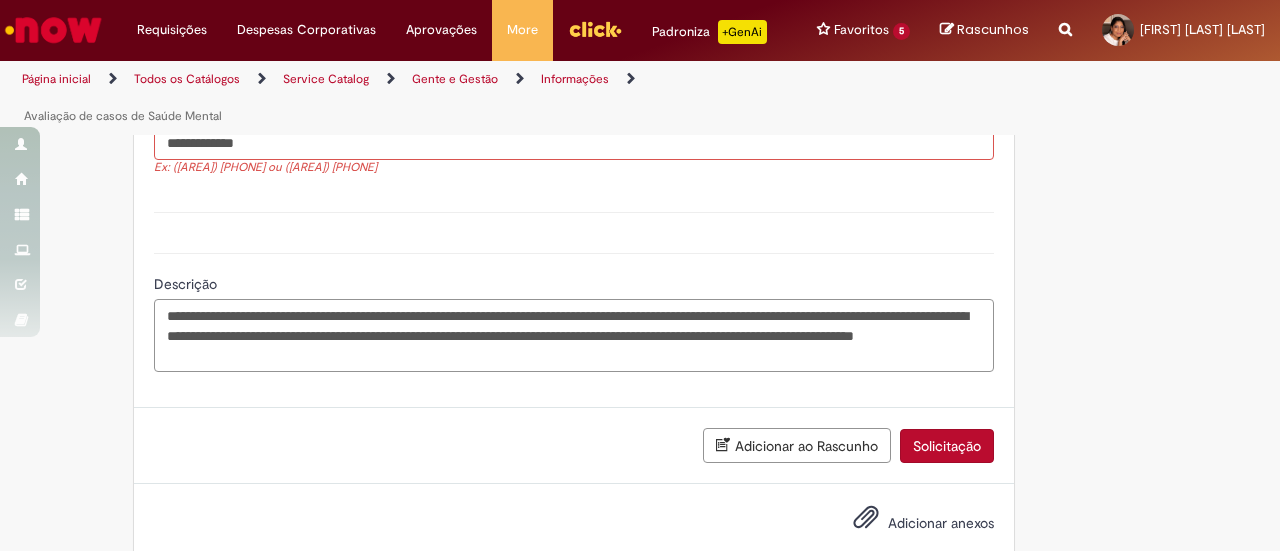 click on "**********" at bounding box center (574, 335) 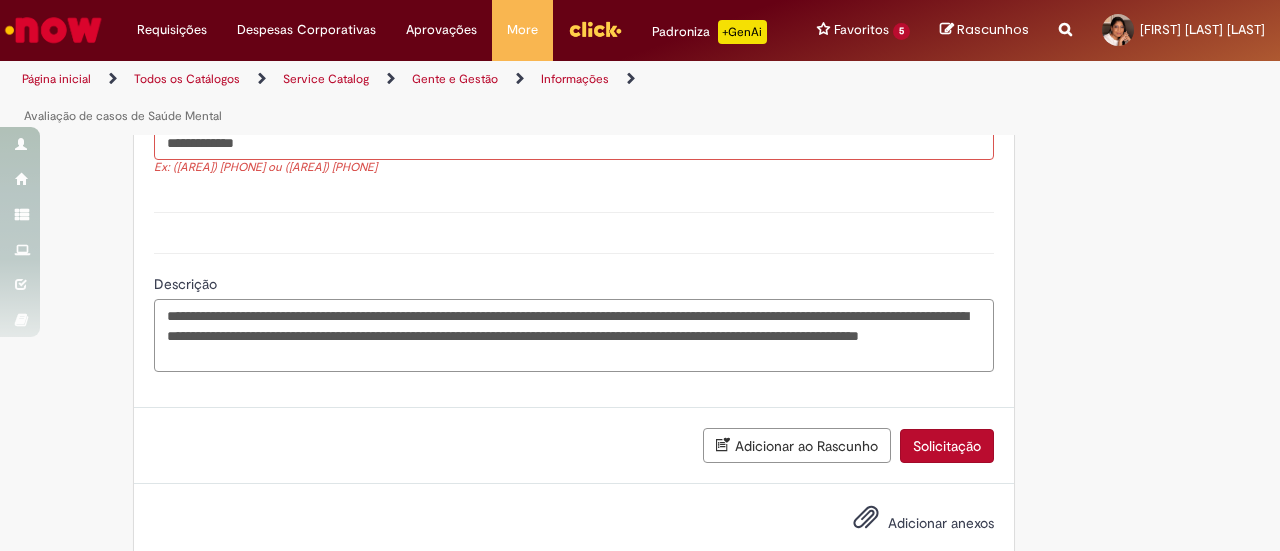 type on "**********" 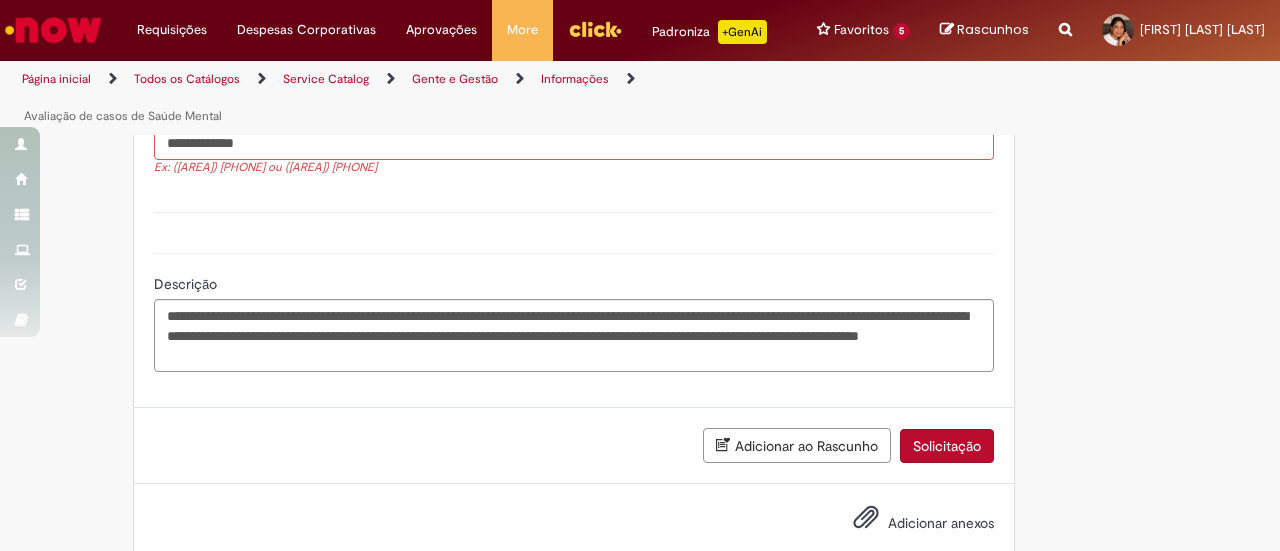 click on "Adicionar a Favoritos
Avaliação de casos de Saúde Mental
Esse chamado atende exclusivamente casos relacionados a saúde mental e se destina a utilização do time de Gente e Gestão e às Lideranças
Caso você queira saber mais sobre a estratégia ou conferir os conteúdos de Saúde Integral, é só acessar nosso Sharepoint:  https://anheuserbuschinbev.sharepoint.com/sites/Beneficiosgg/SitePages/Sa%C3%BAde-Integral.aspx?csf=1&web=1&share=EWxUObpBsGNEr3HruZjDDWMB_3JkoODnyq8KyaocQIc26Q&e=vMcIYg&CID=53561a19-0f82-46b0-bca7-2a9bed79c82b Nessa oferta você encontra suporte multidiciplinar para lidar com questões de saúde mental do time.  Para quais casos esse chamado se destina?
Em casos de necessidade de acompanhamento psicológico ou social para questões relacionadas a saúde mental;
Atenção:
Importante:  saiba diferenciar os tipos de chamado:" at bounding box center (640, -405) 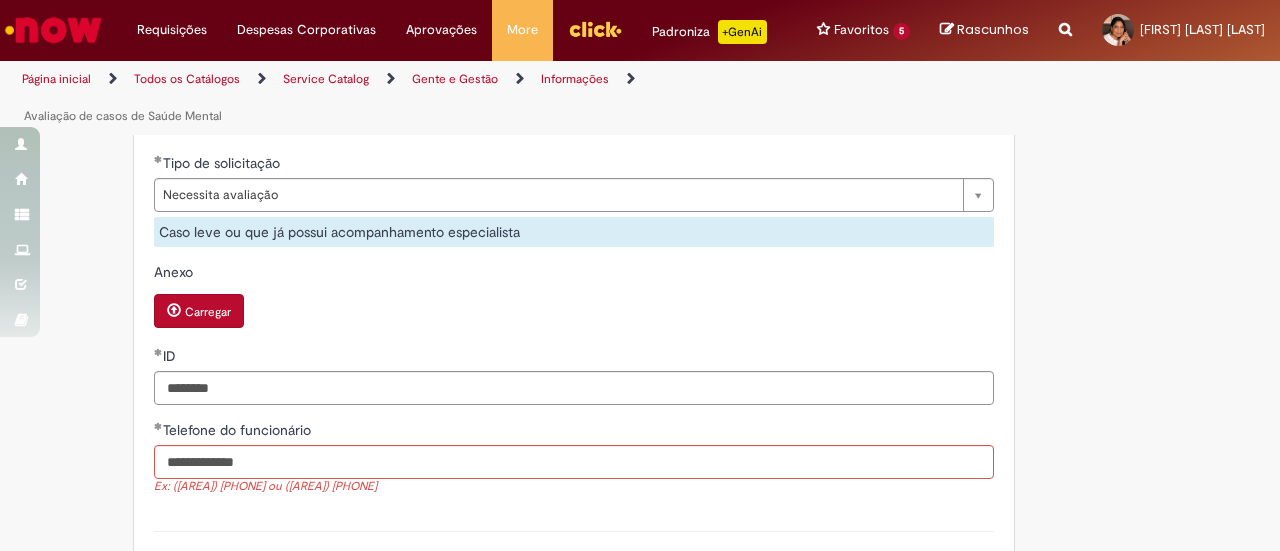 scroll, scrollTop: 1176, scrollLeft: 0, axis: vertical 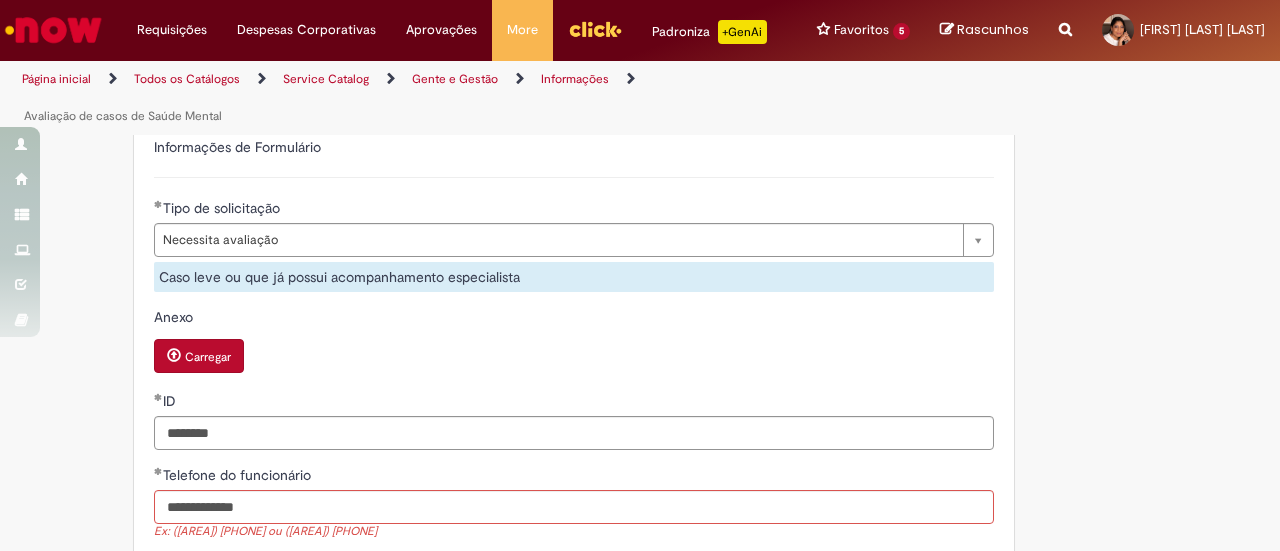 click on "Carregar" at bounding box center (208, 357) 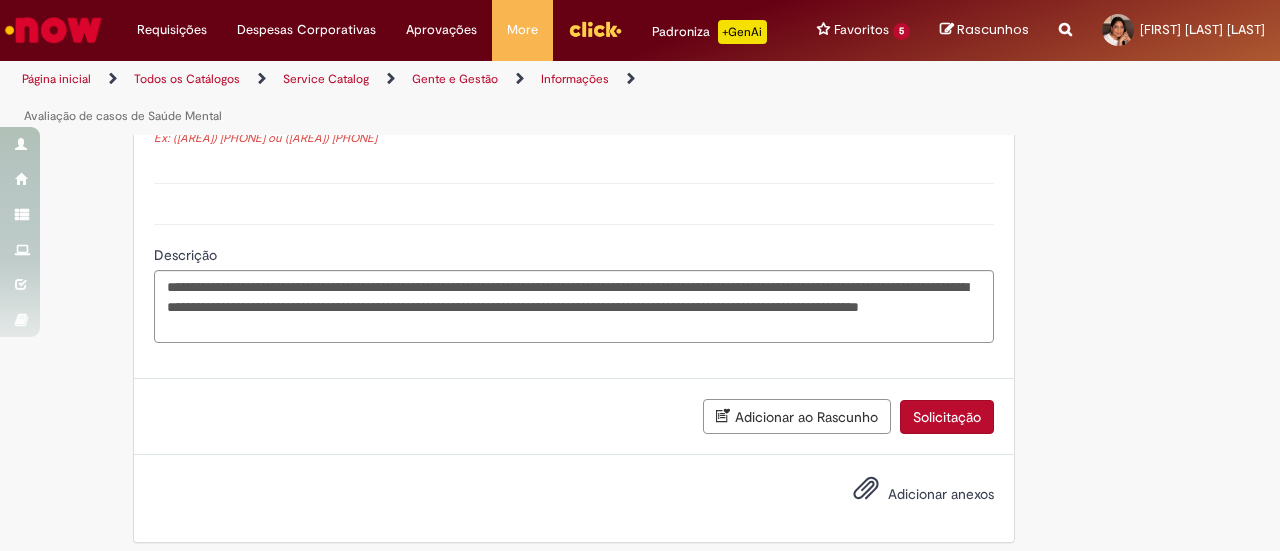 scroll, scrollTop: 1596, scrollLeft: 0, axis: vertical 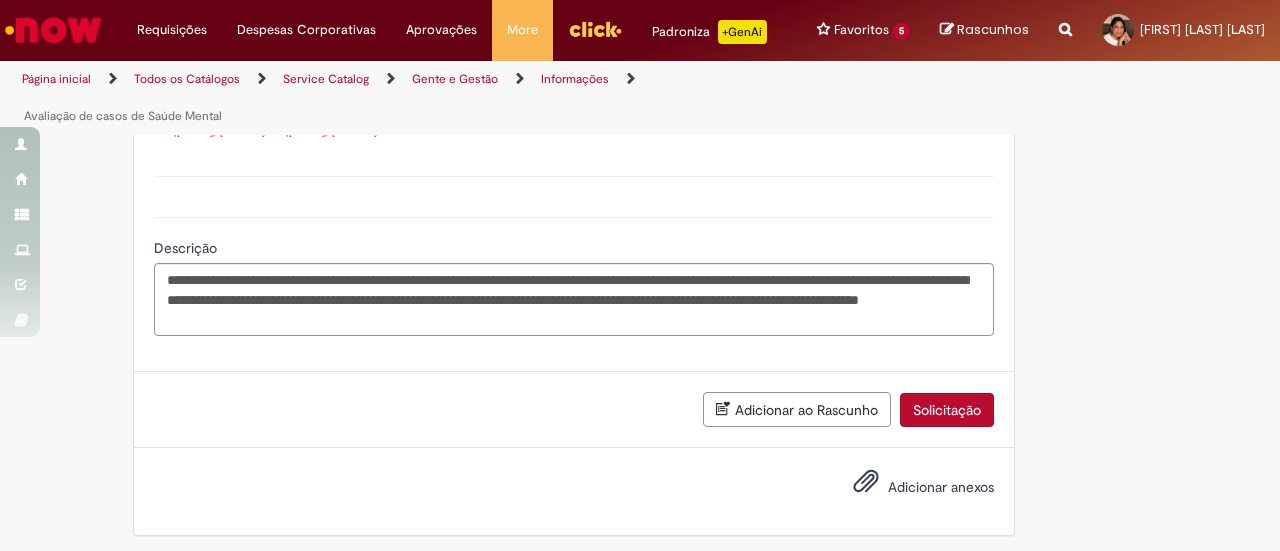 click on "Adicionar anexos" at bounding box center [941, 487] 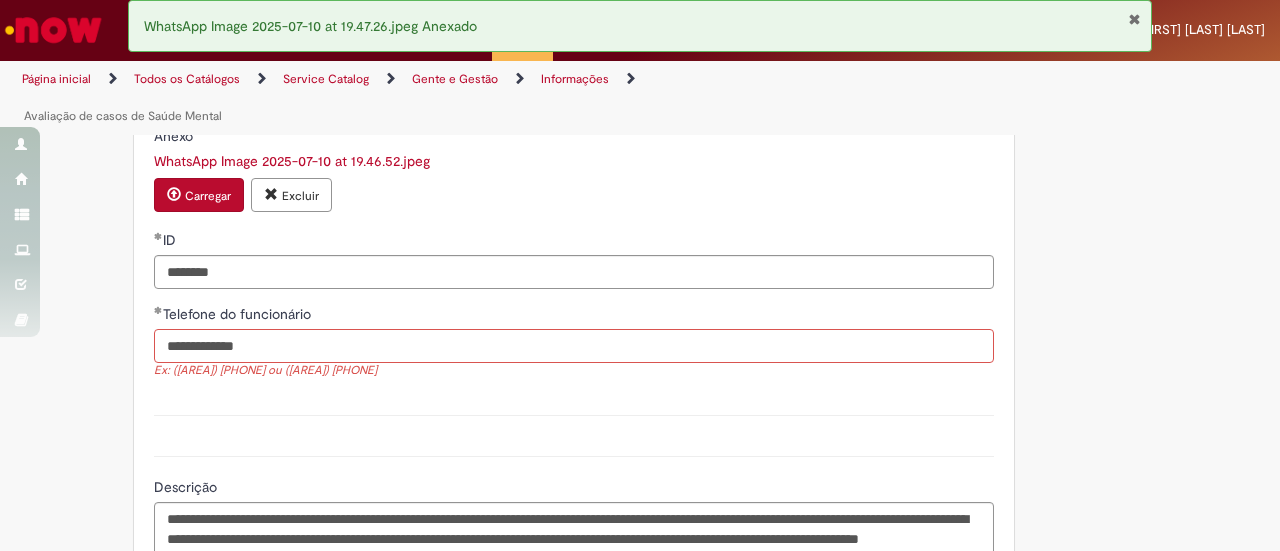 click on "**********" at bounding box center (574, 346) 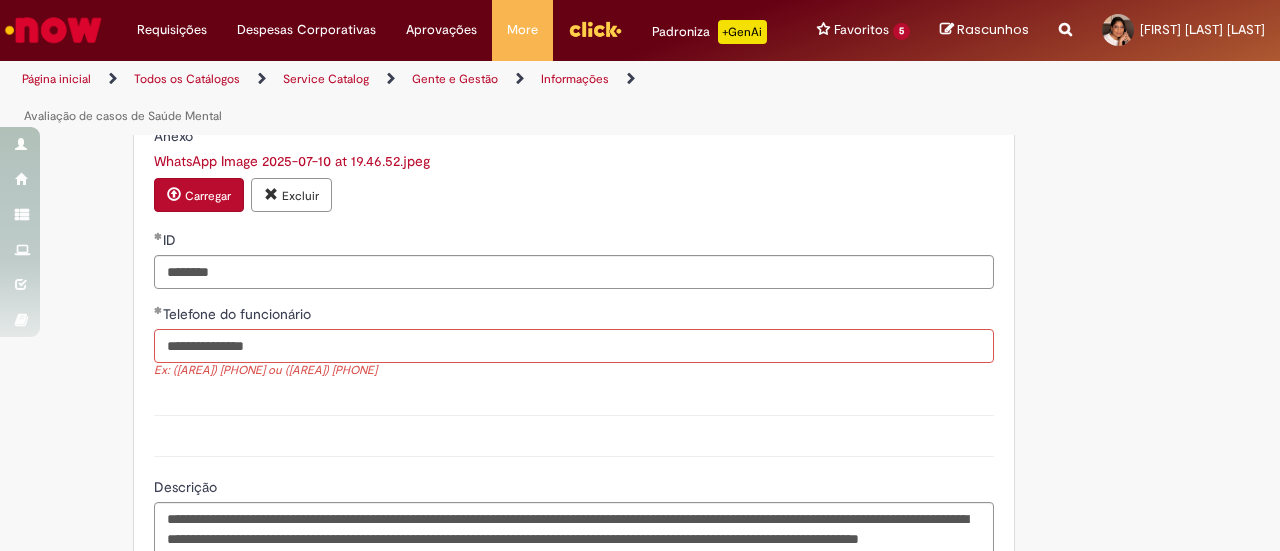 type on "**********" 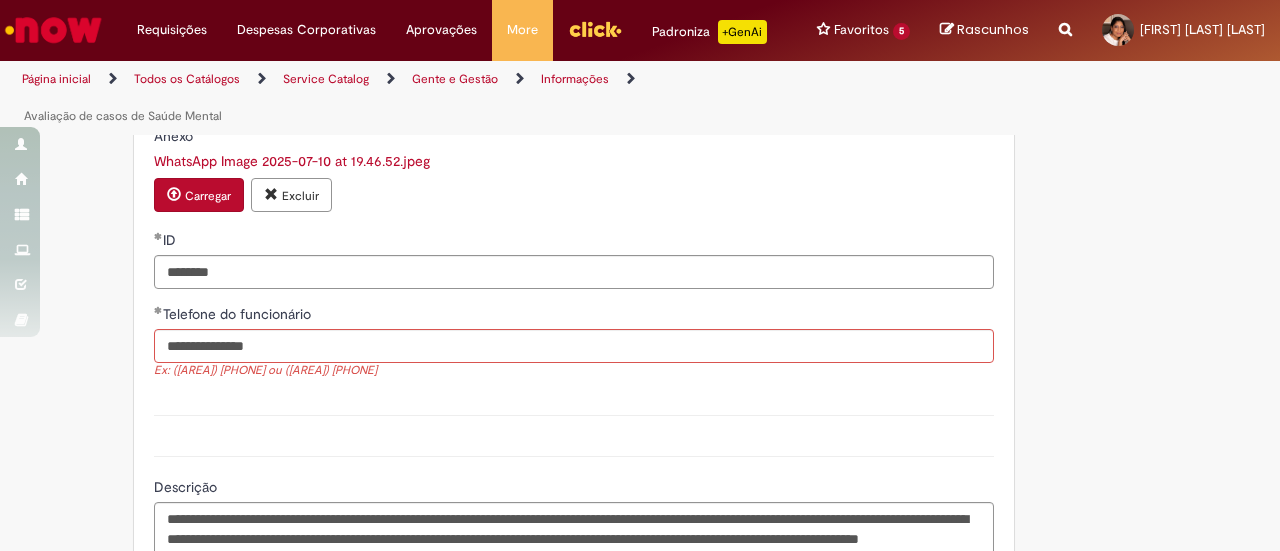 click on "Anexo(s)" at bounding box center (574, 415) 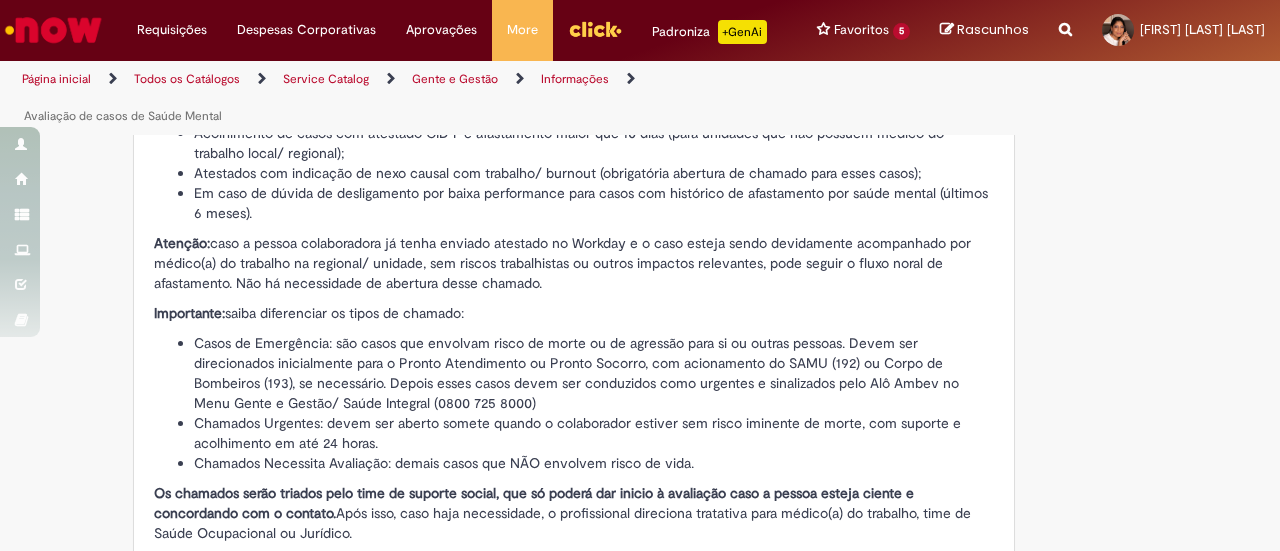 scroll, scrollTop: 282, scrollLeft: 0, axis: vertical 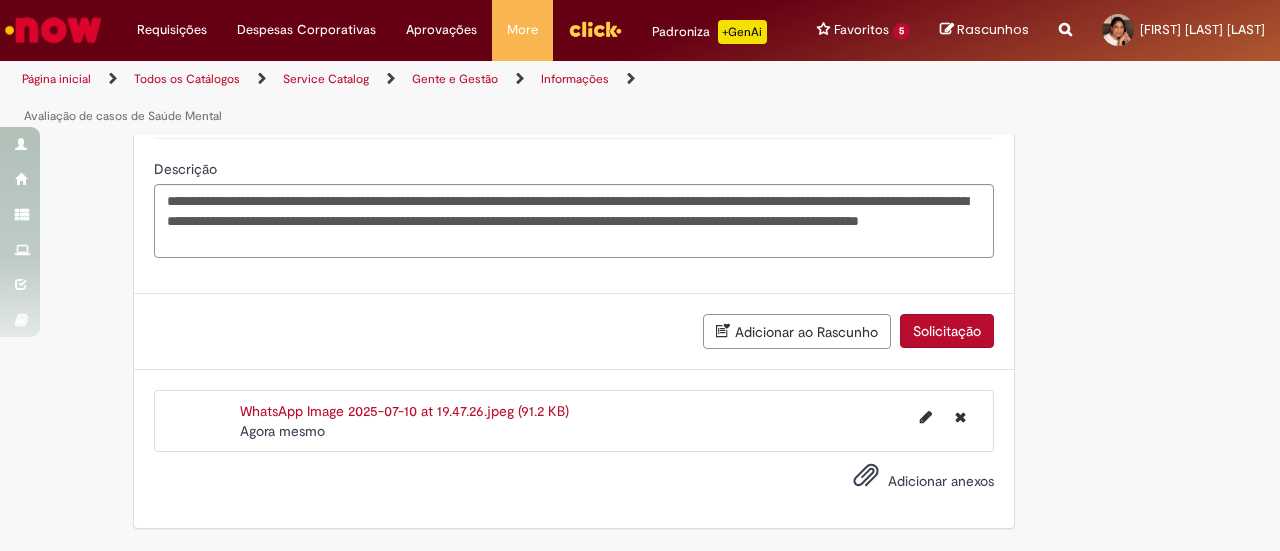 click on "Solicitação" at bounding box center (947, 331) 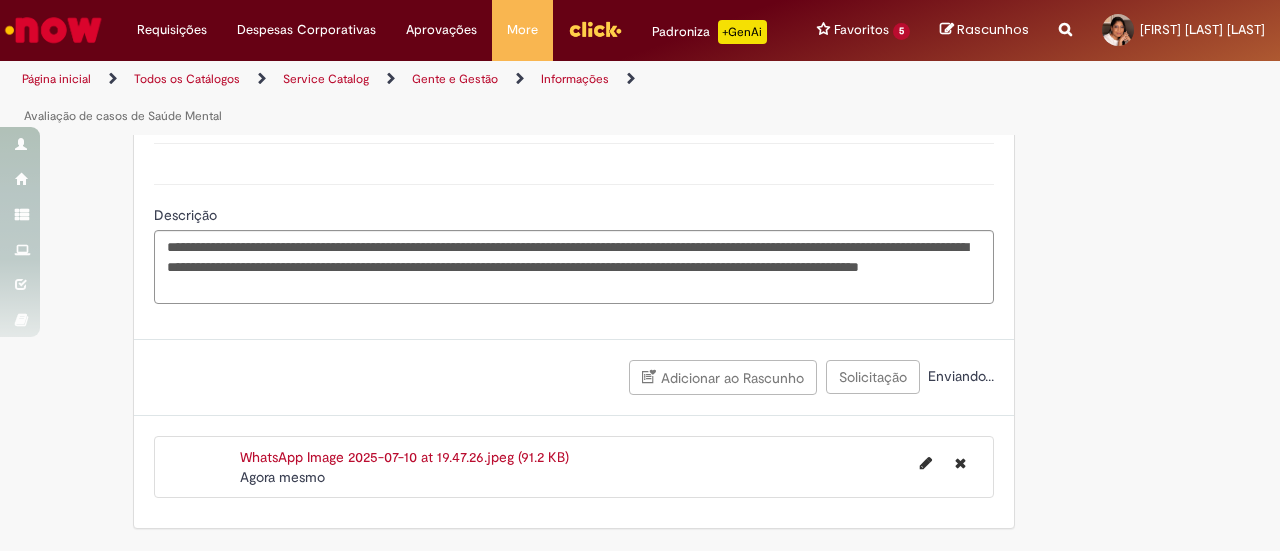scroll, scrollTop: 1636, scrollLeft: 0, axis: vertical 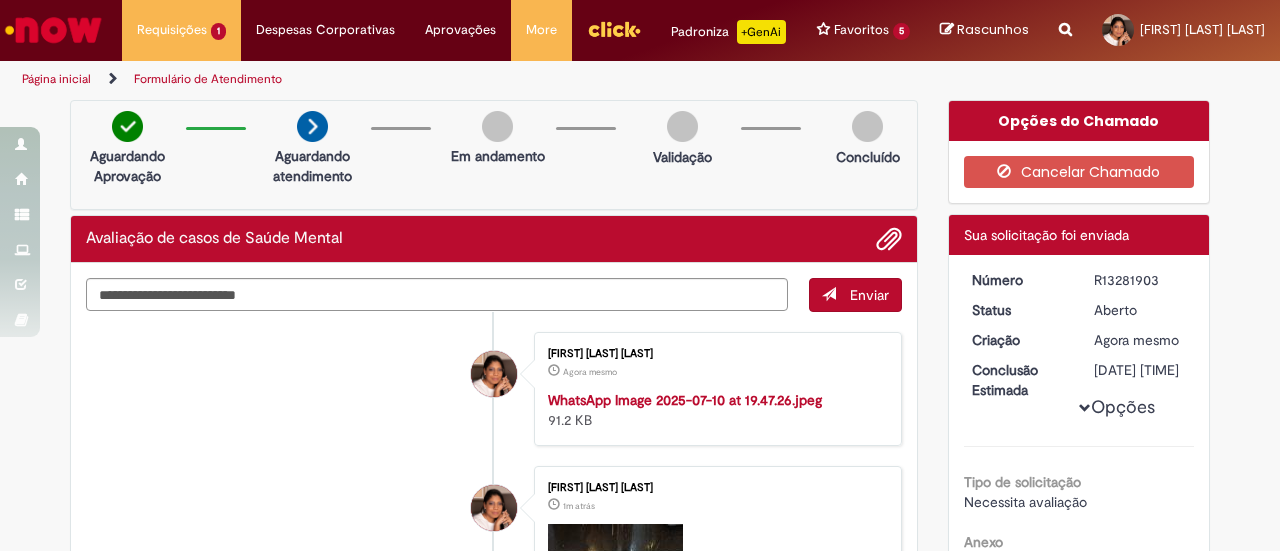 drag, startPoint x: 1158, startPoint y: 297, endPoint x: 1083, endPoint y: 299, distance: 75.026665 